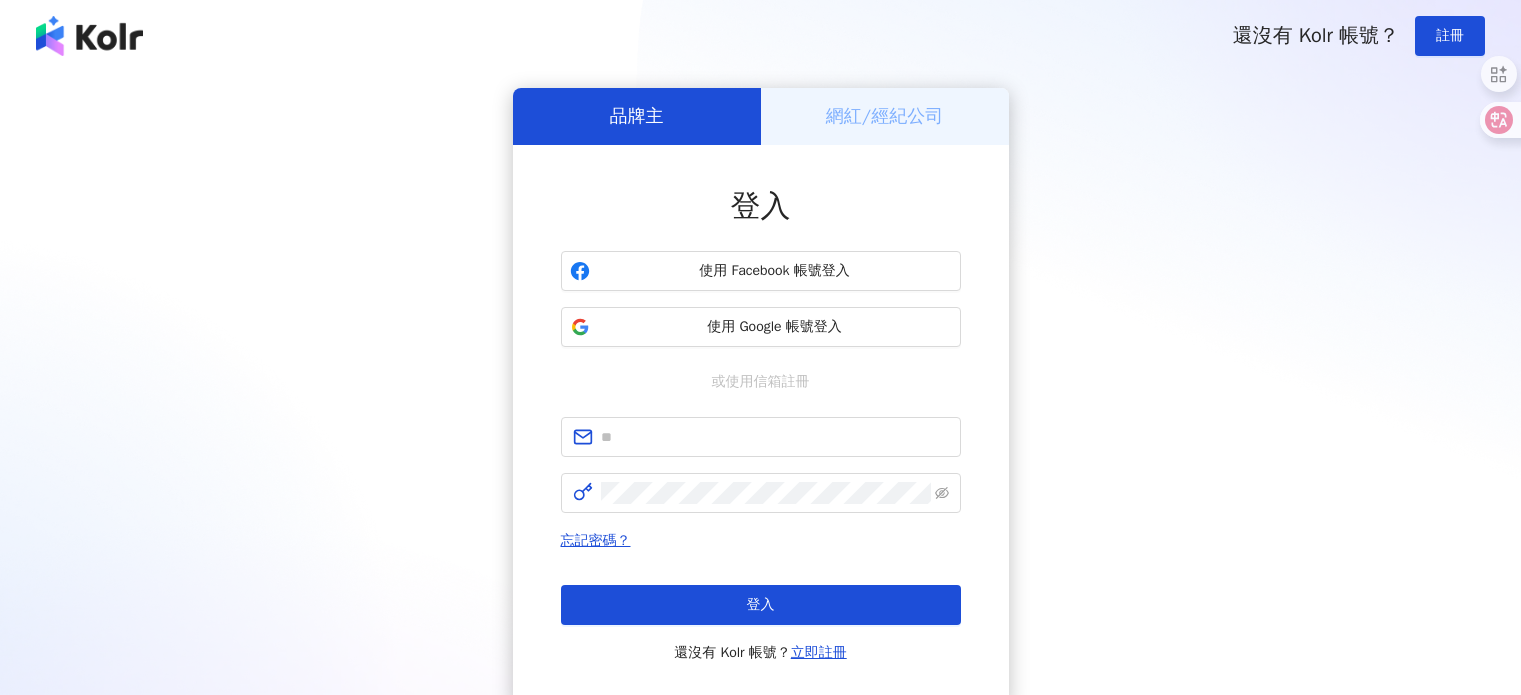 scroll, scrollTop: 0, scrollLeft: 0, axis: both 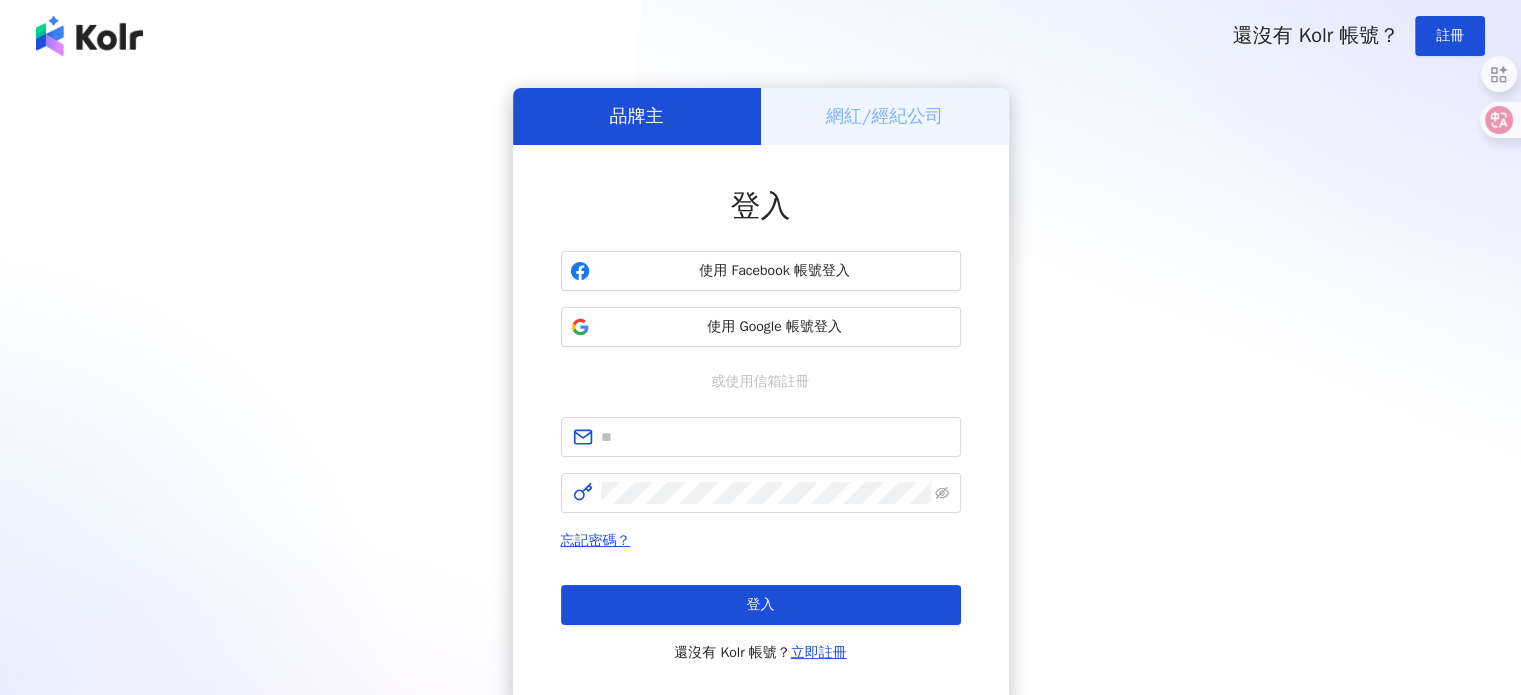 click at bounding box center [761, 437] 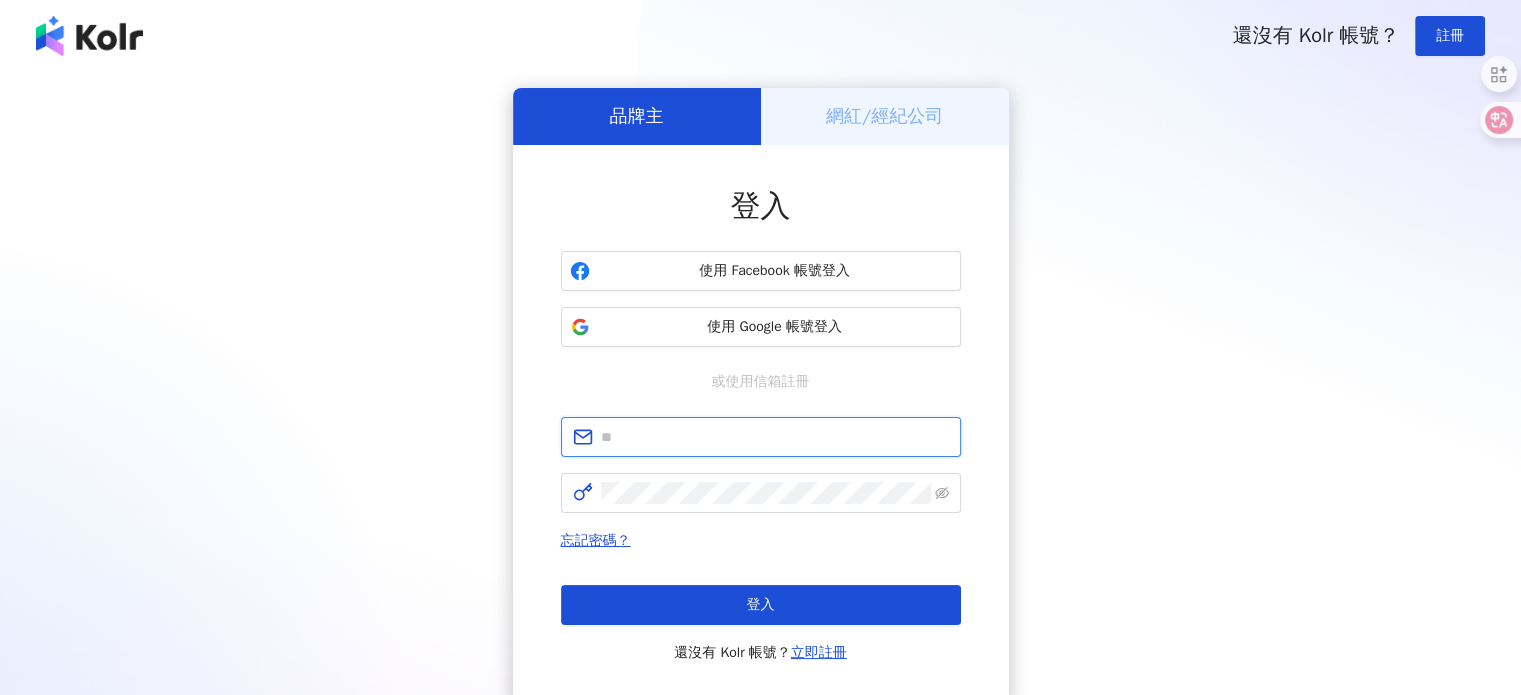 click at bounding box center [775, 437] 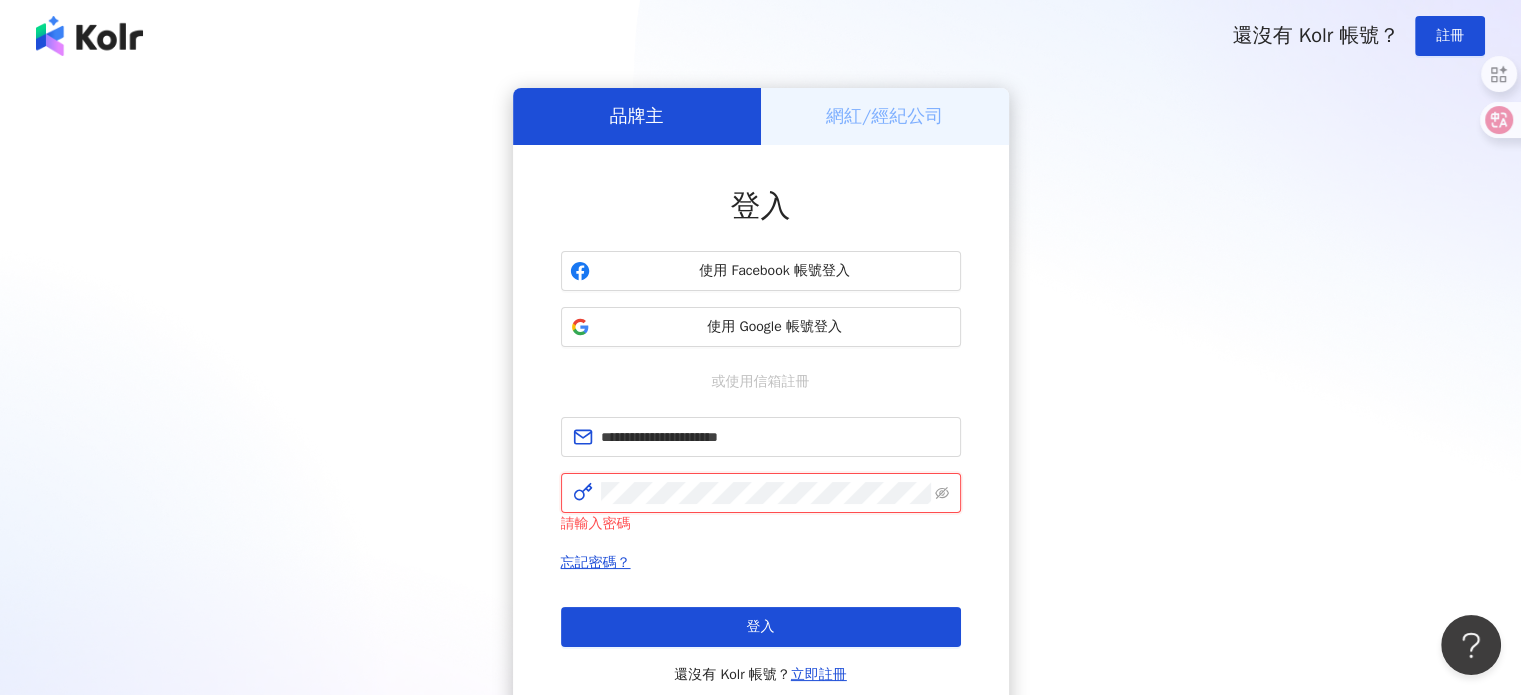 scroll, scrollTop: 0, scrollLeft: 0, axis: both 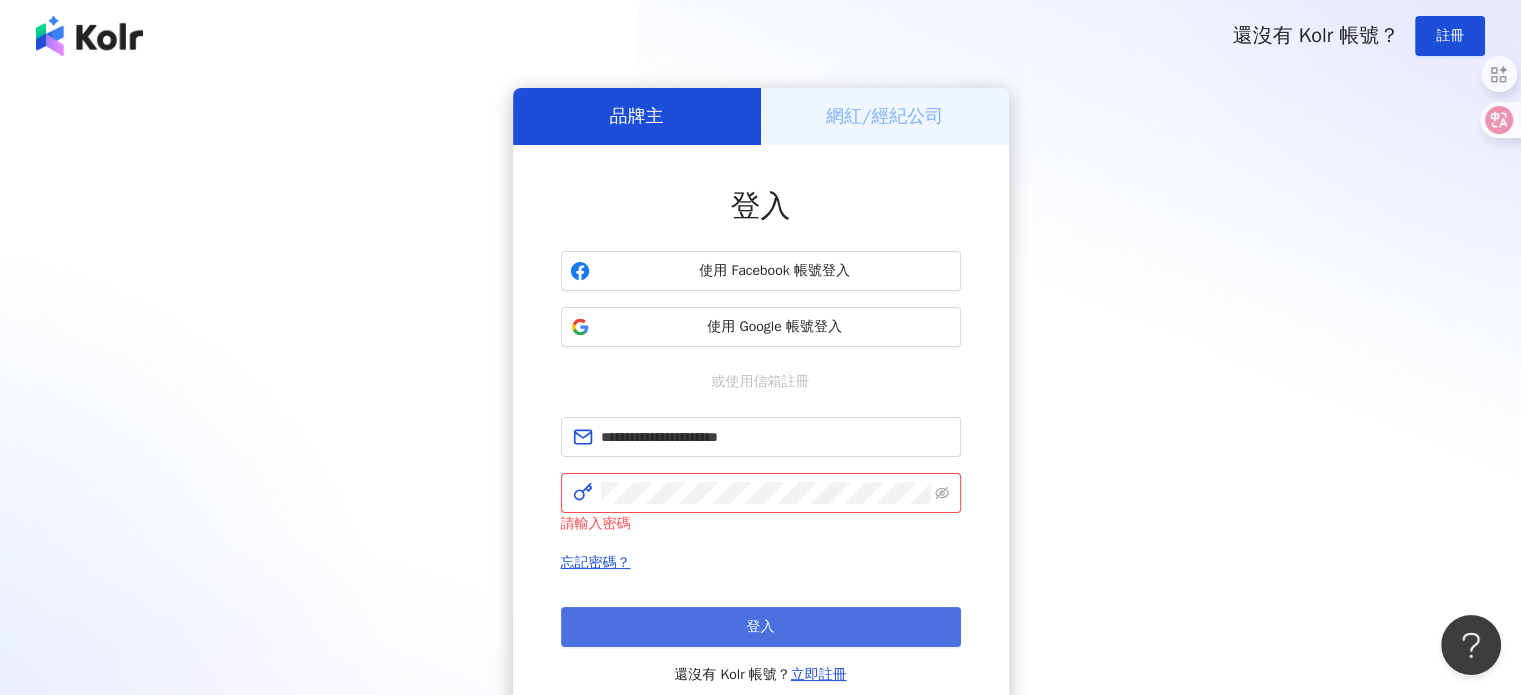 click on "登入" at bounding box center (761, 627) 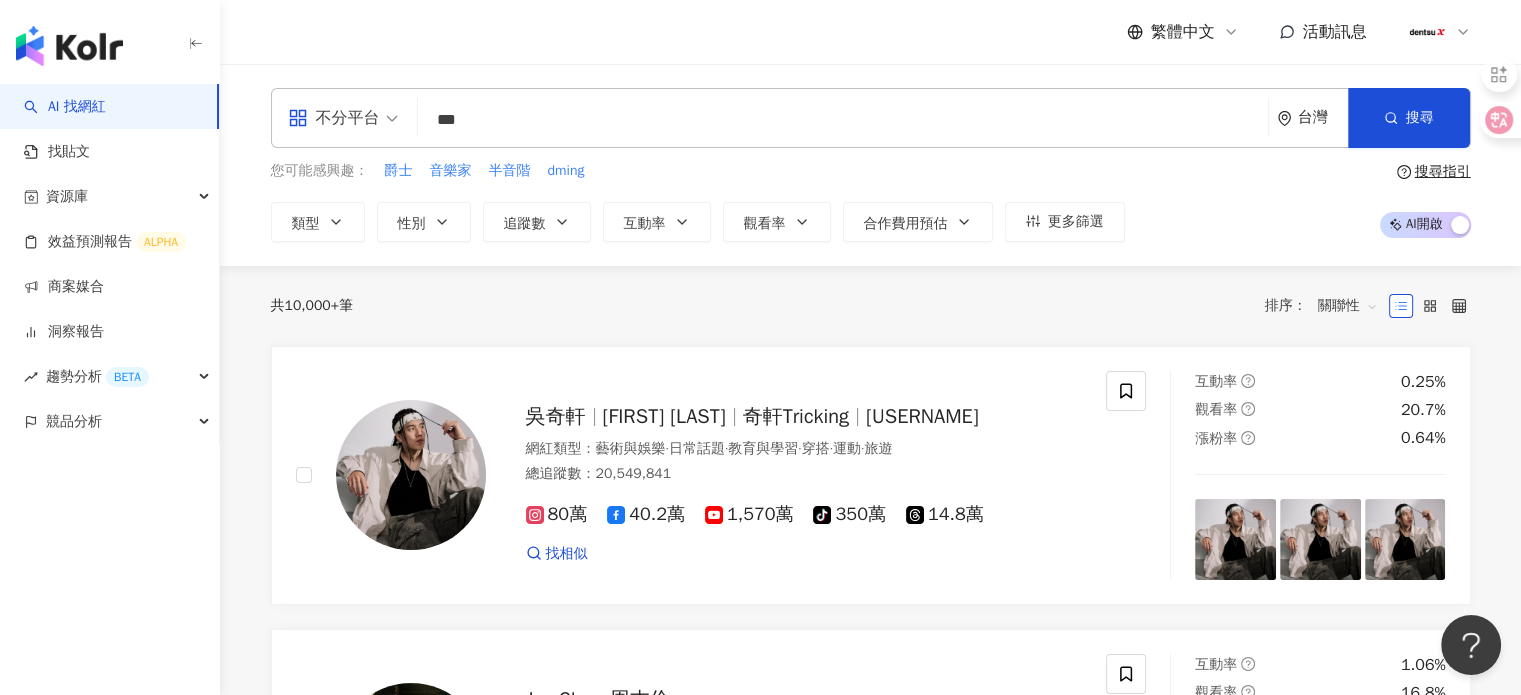 click on "***" at bounding box center [843, 120] 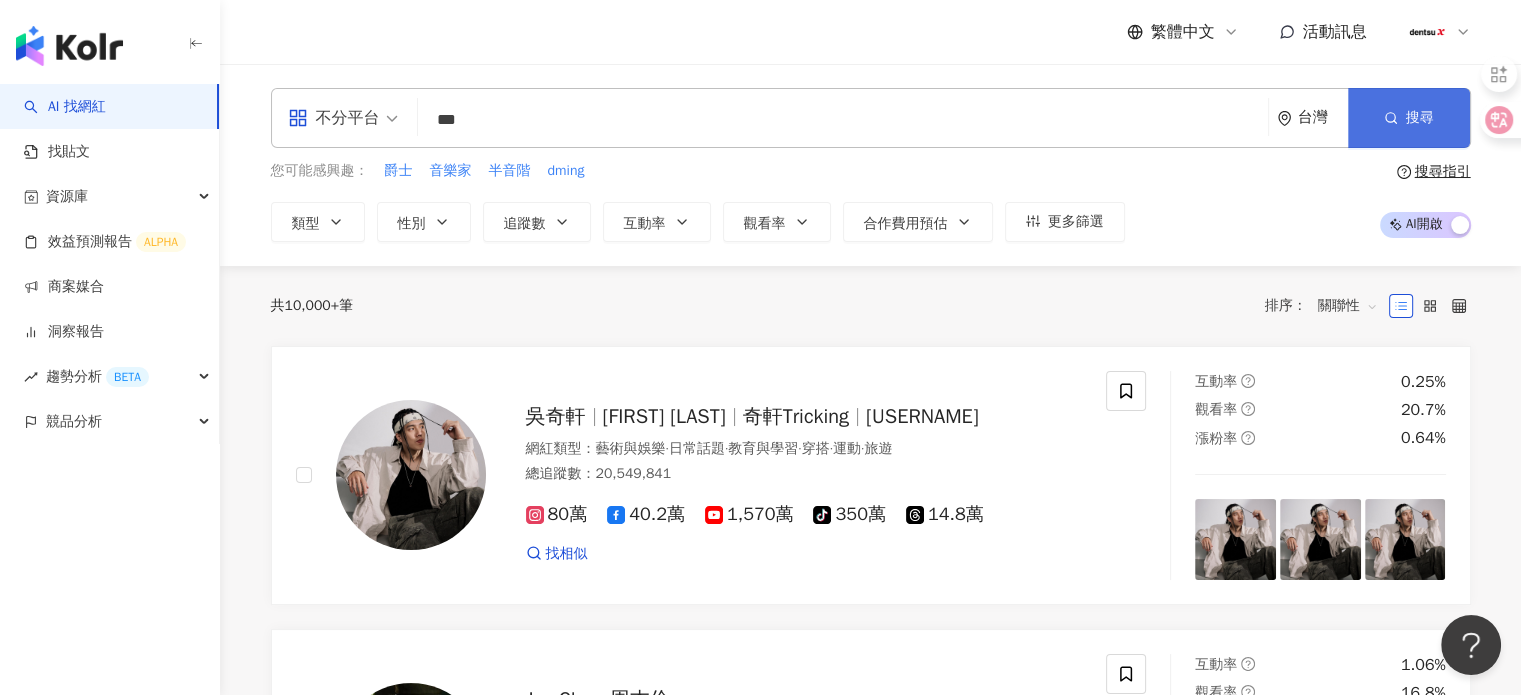 type on "***" 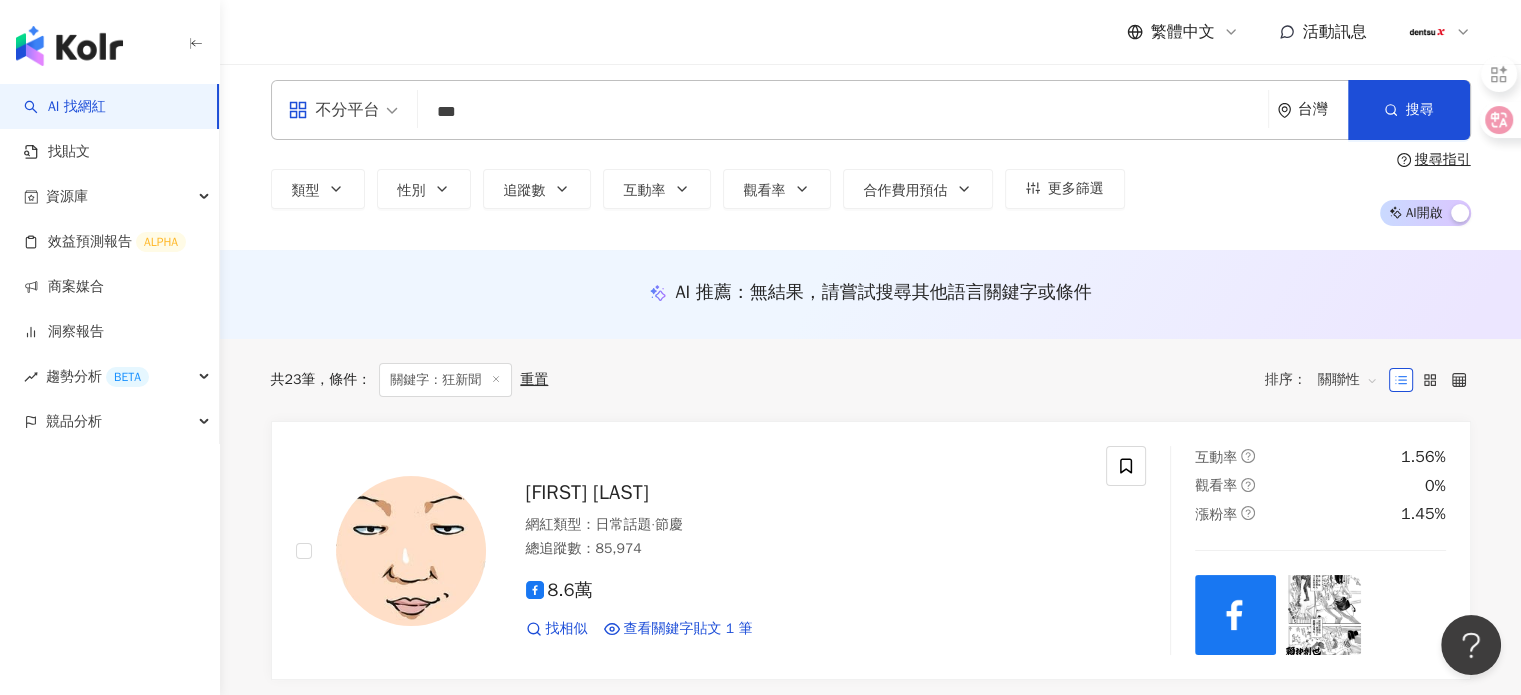 scroll, scrollTop: 0, scrollLeft: 0, axis: both 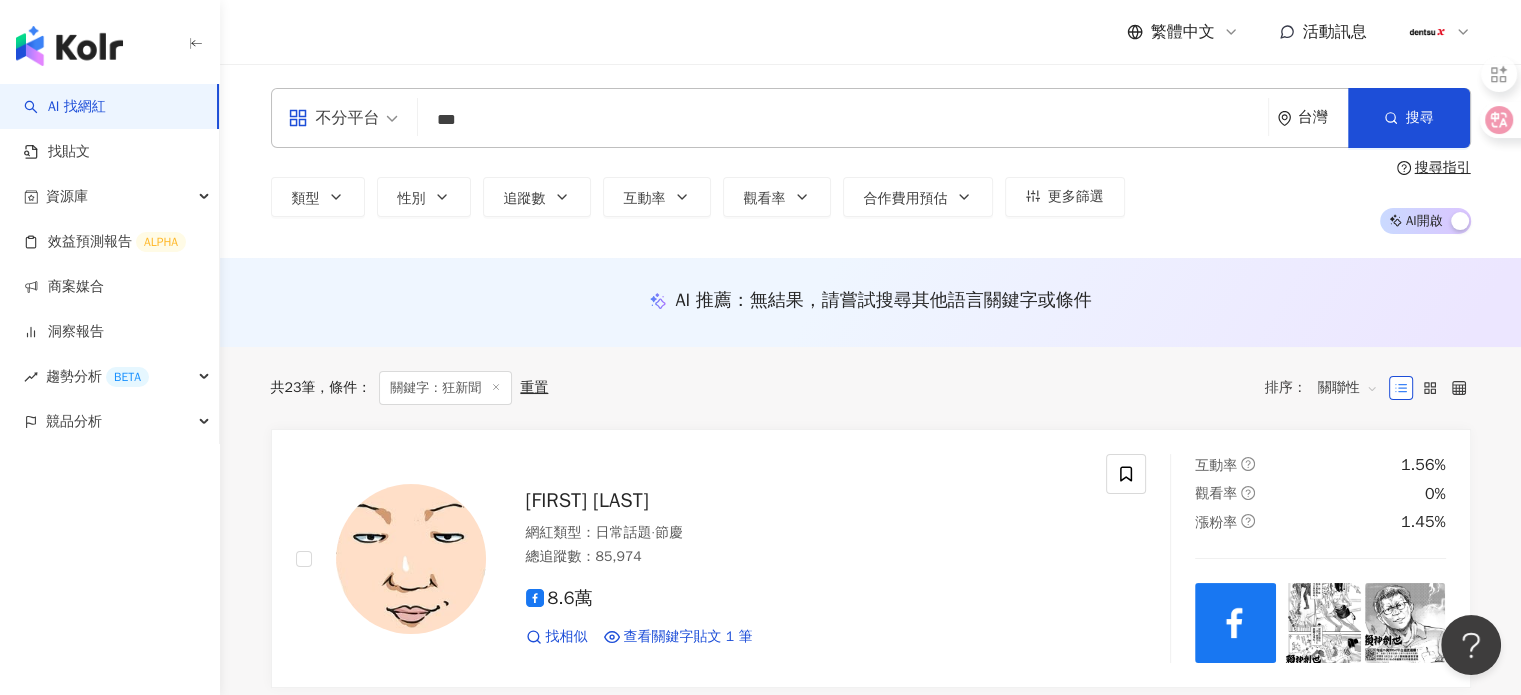 click on "不分平台 *** 台灣 搜尋" at bounding box center (871, 118) 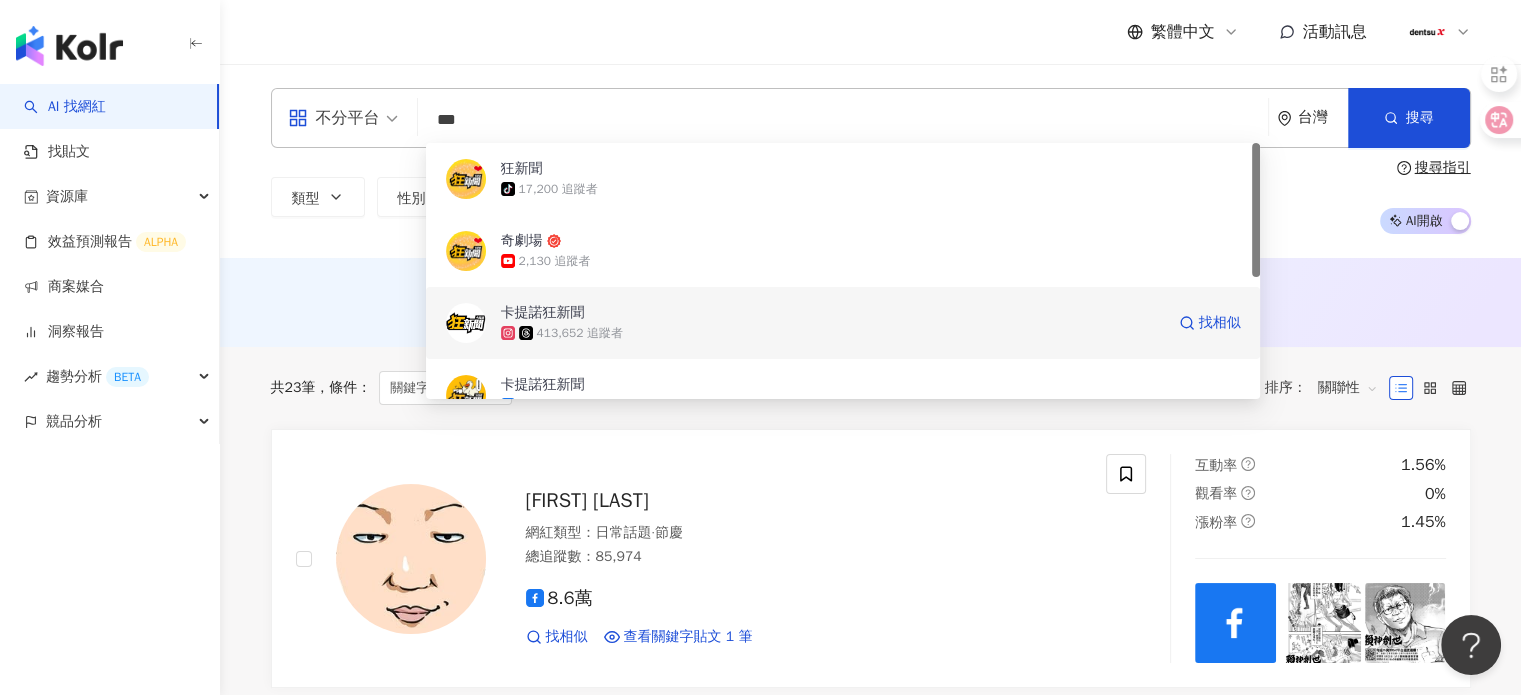scroll, scrollTop: 100, scrollLeft: 0, axis: vertical 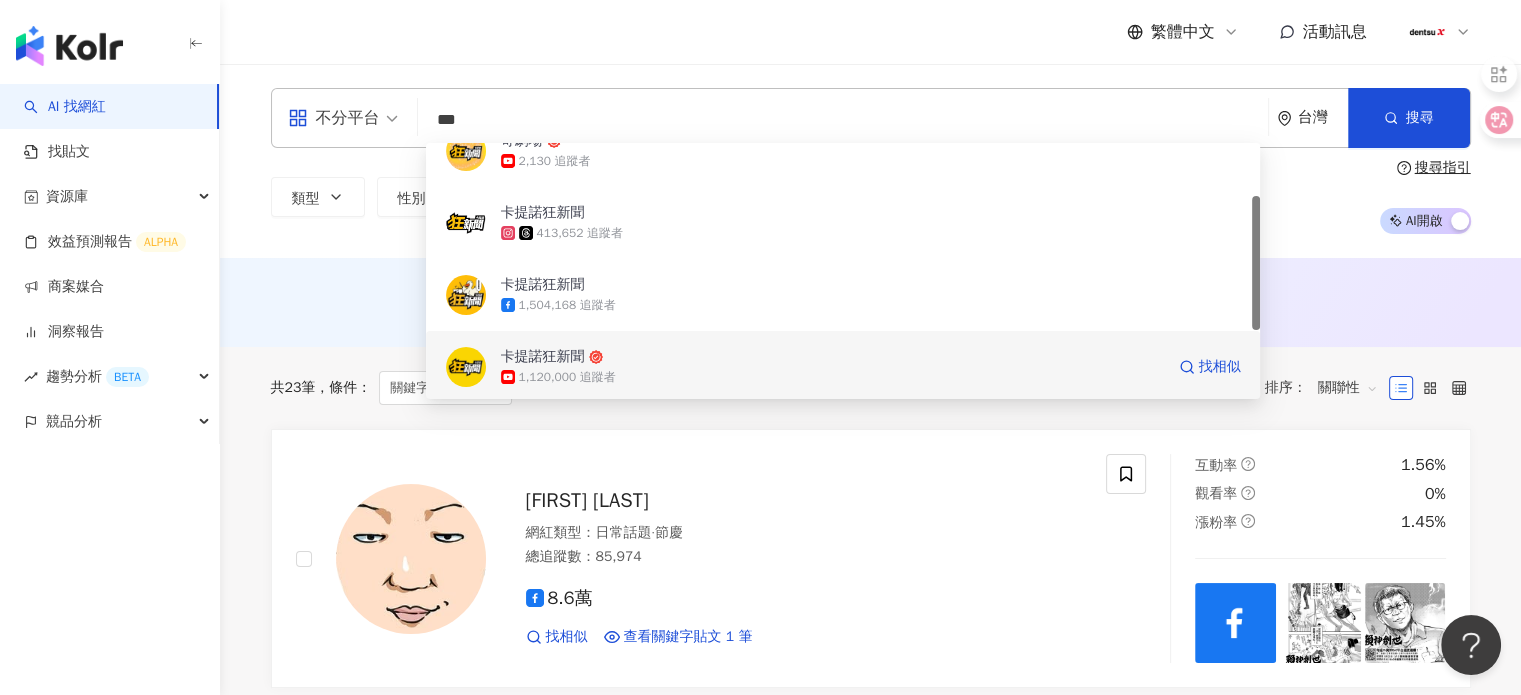click on "1,120,000   追蹤者" at bounding box center [832, 377] 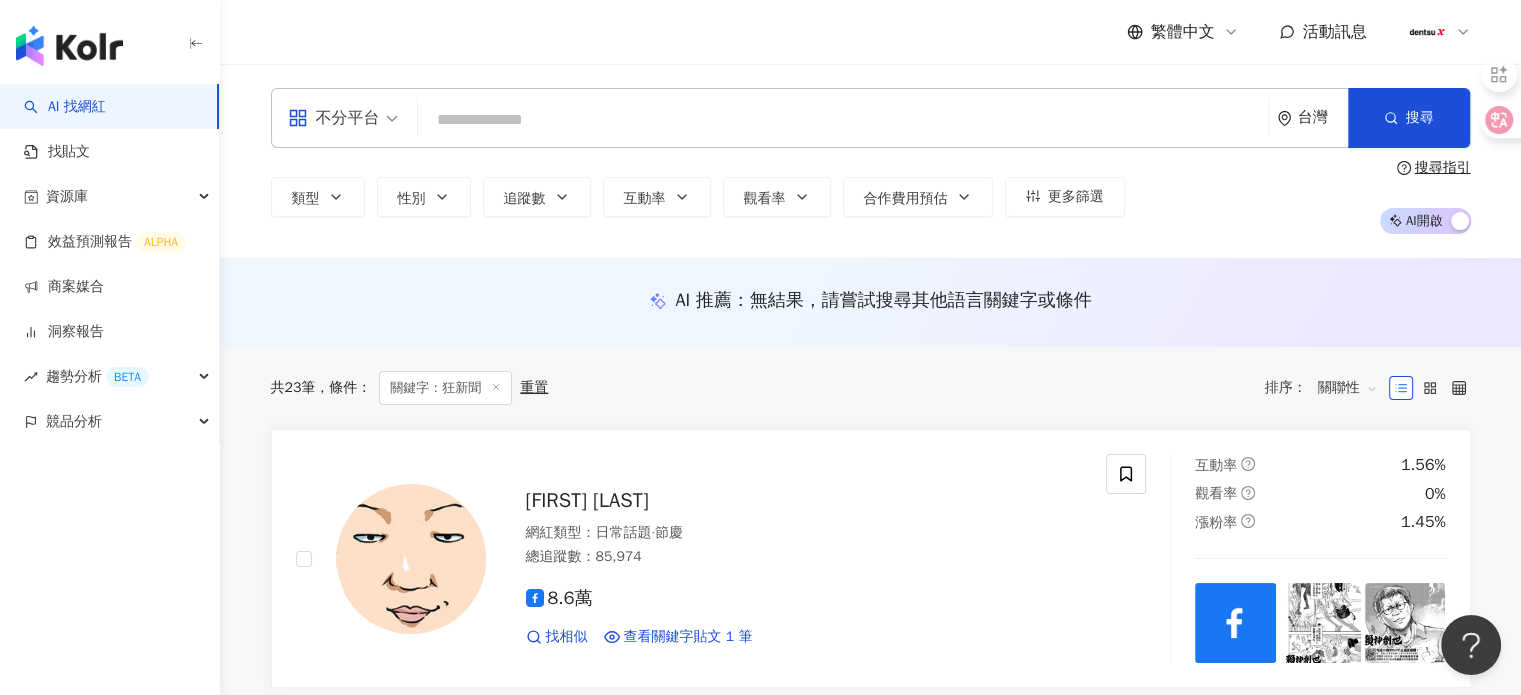 paste on "***" 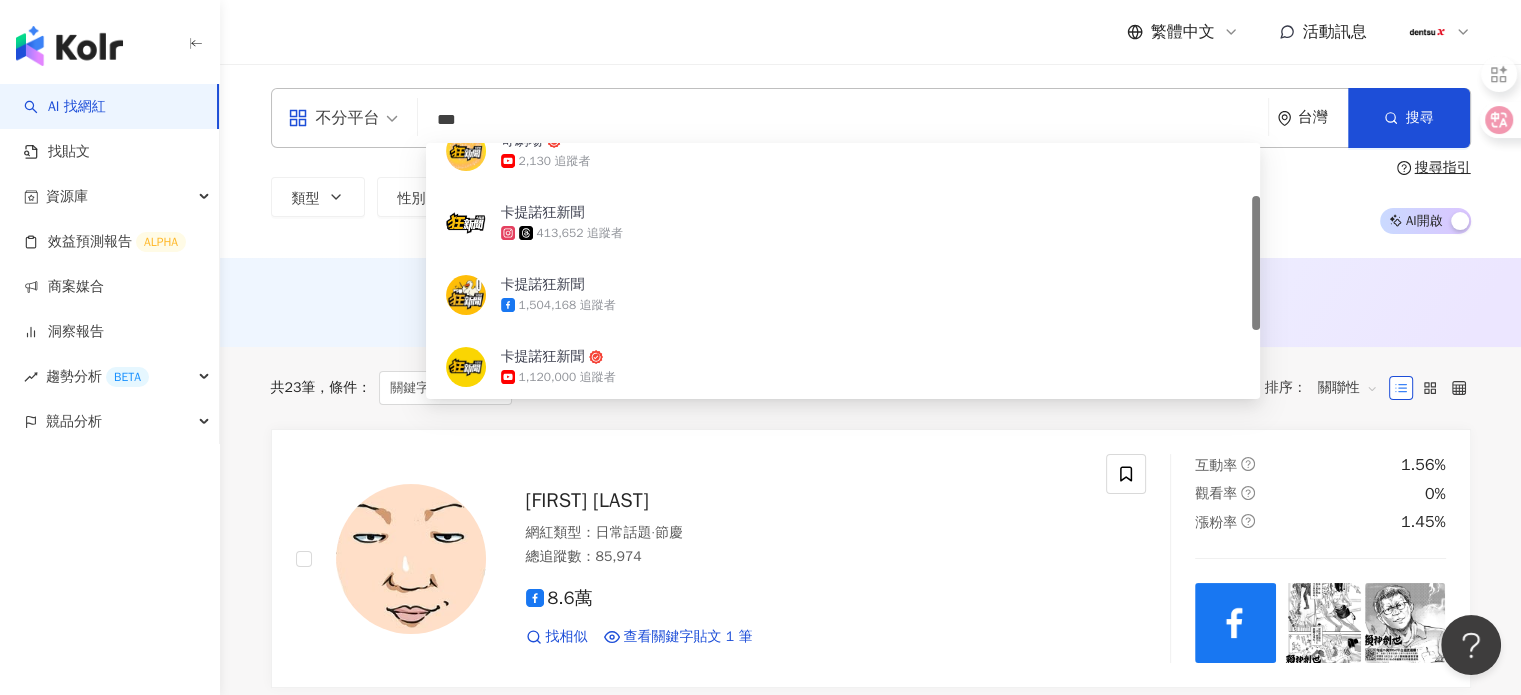 scroll, scrollTop: 0, scrollLeft: 0, axis: both 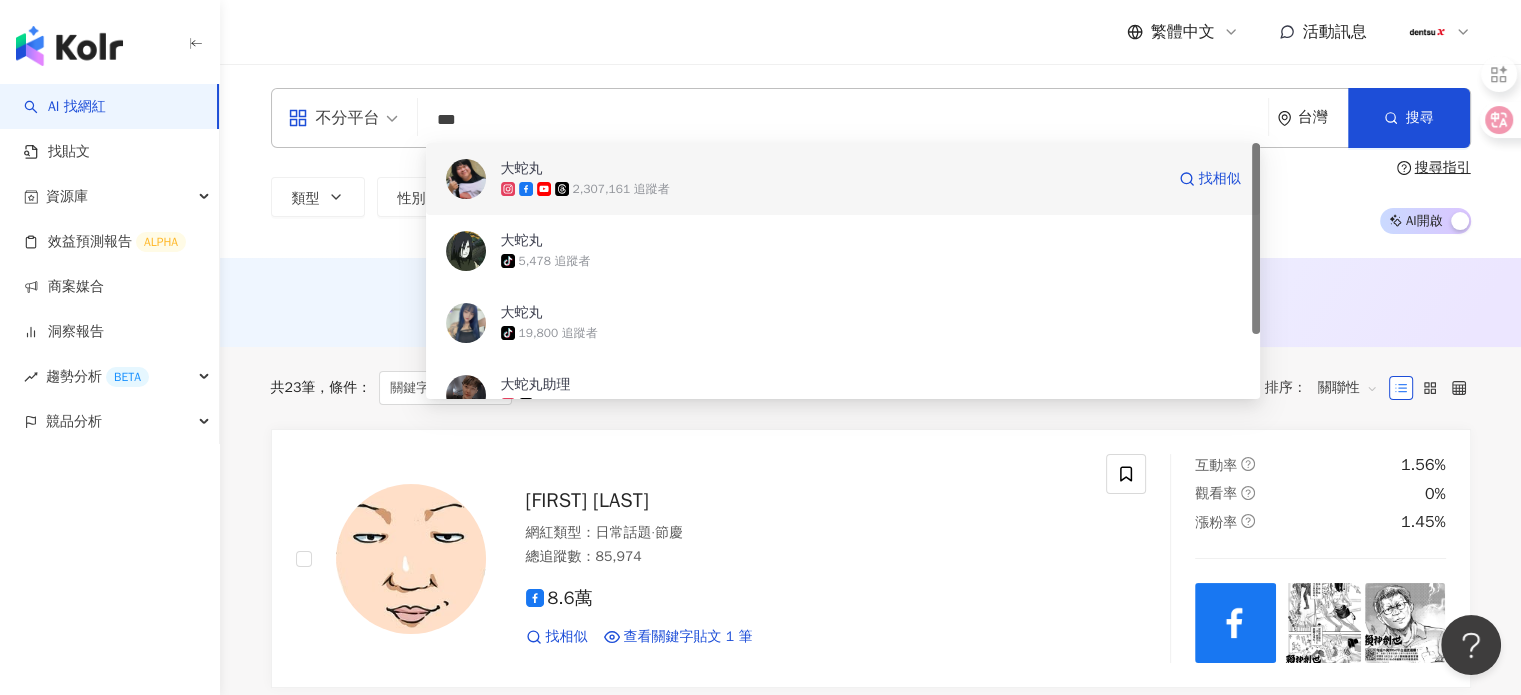 click on "2,307,161   追蹤者" at bounding box center (832, 189) 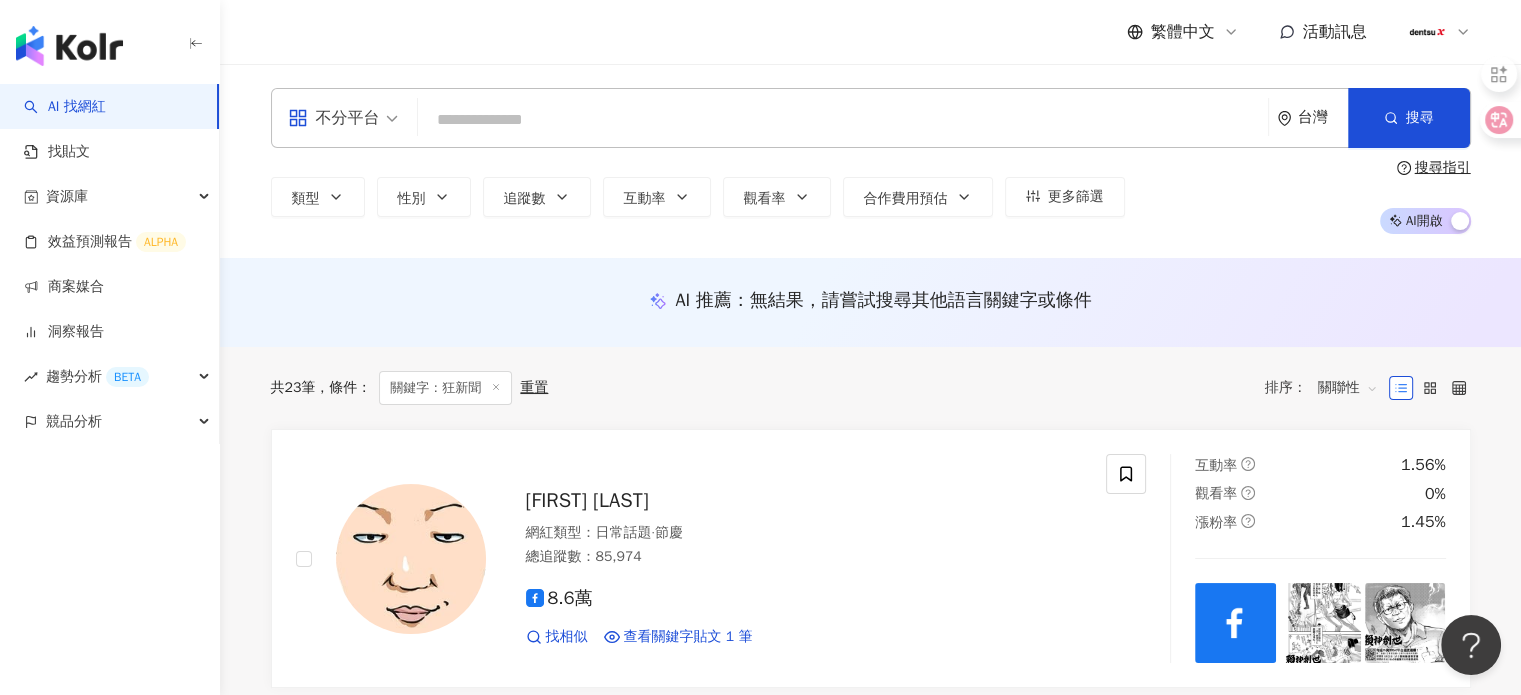 paste on "**" 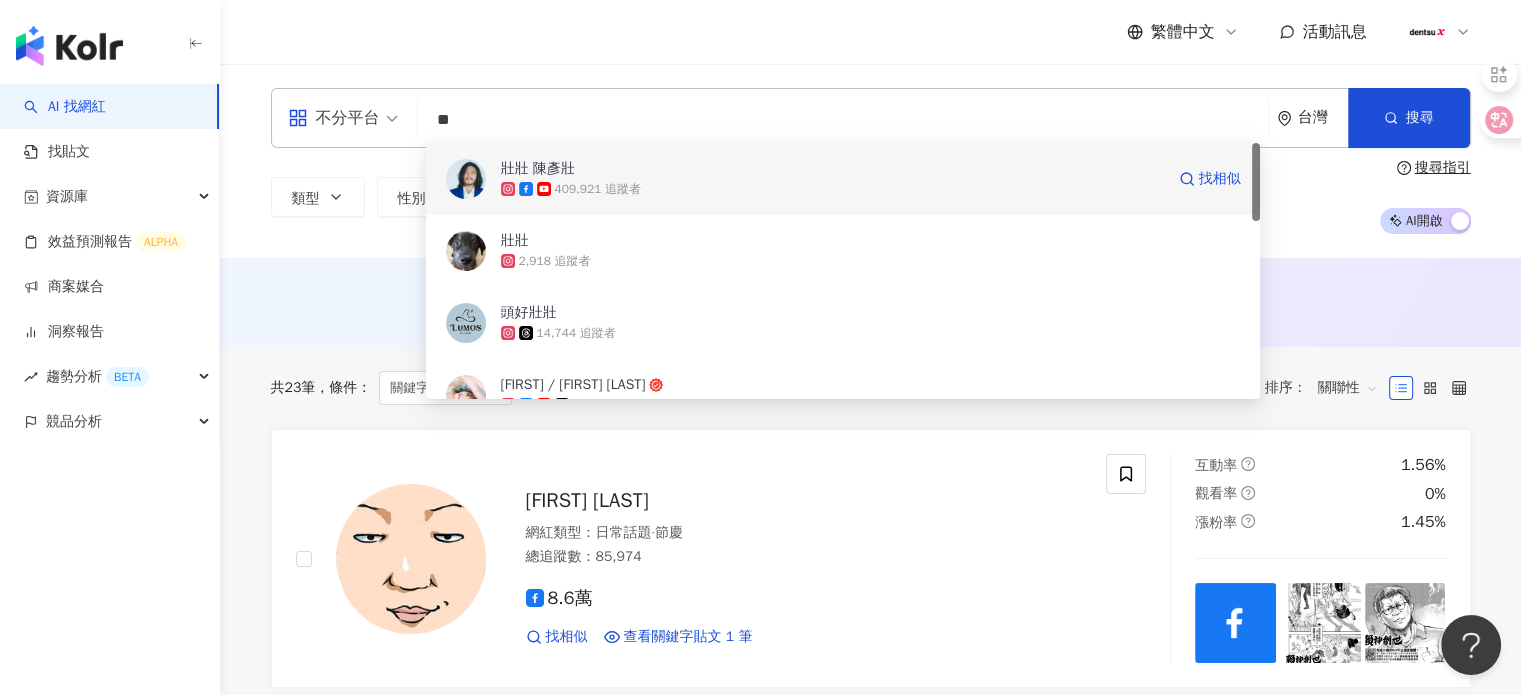 click on "409,921   追蹤者" at bounding box center [832, 189] 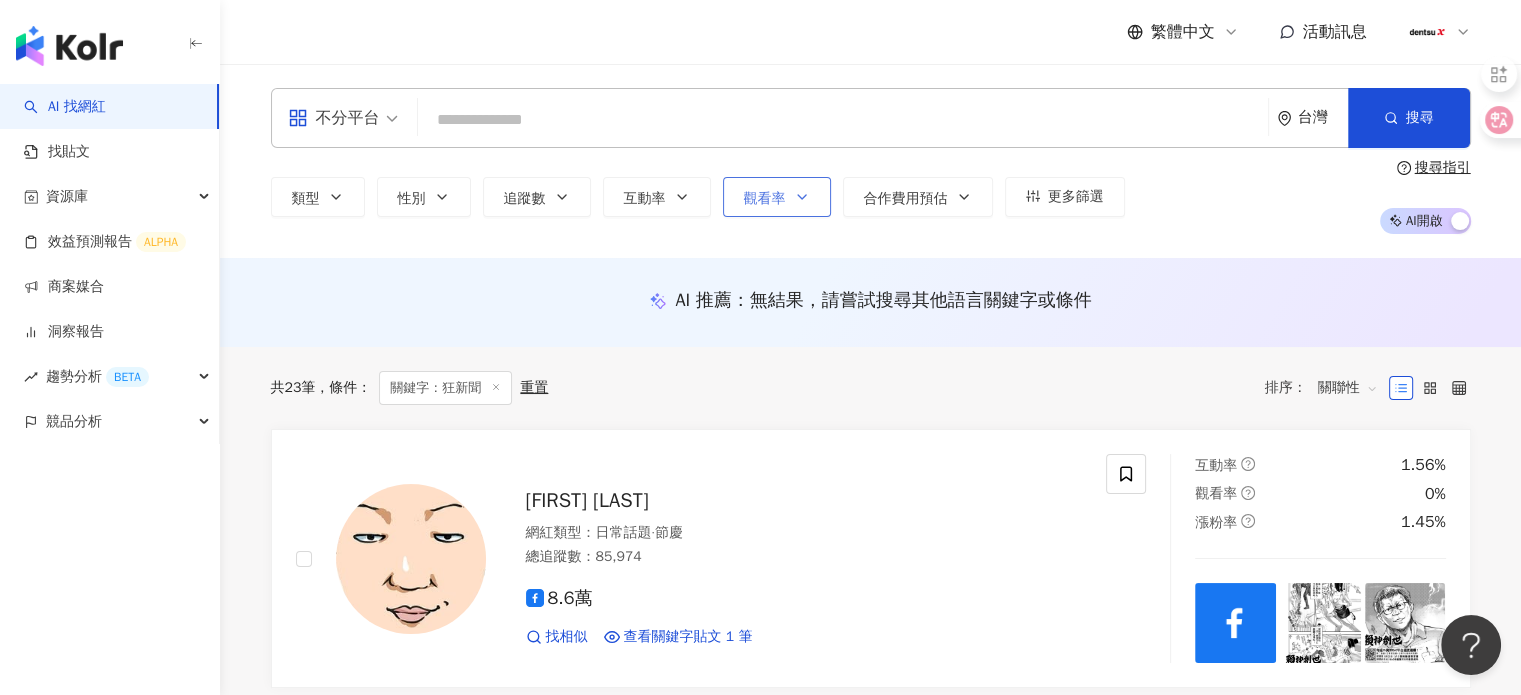 paste on "********" 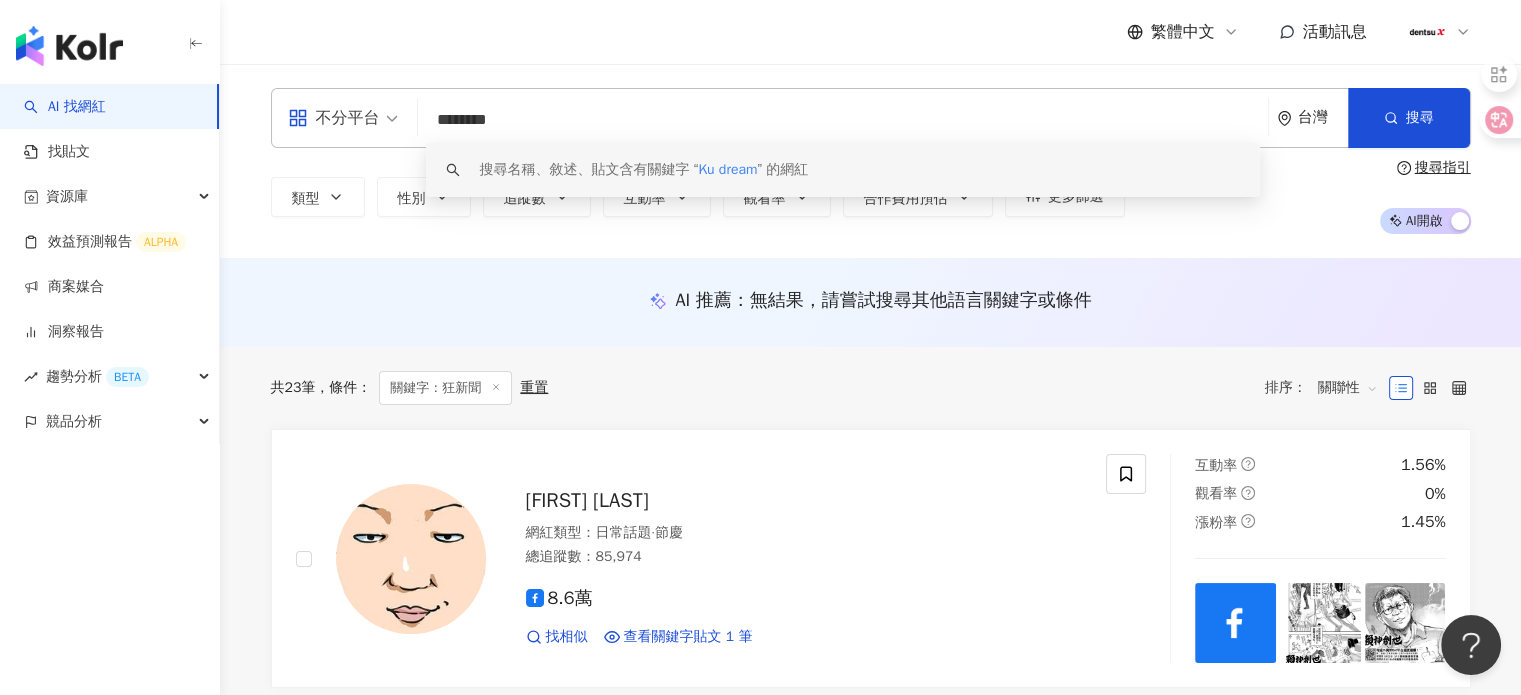 drag, startPoint x: 634, startPoint y: 104, endPoint x: 184, endPoint y: 97, distance: 450.05444 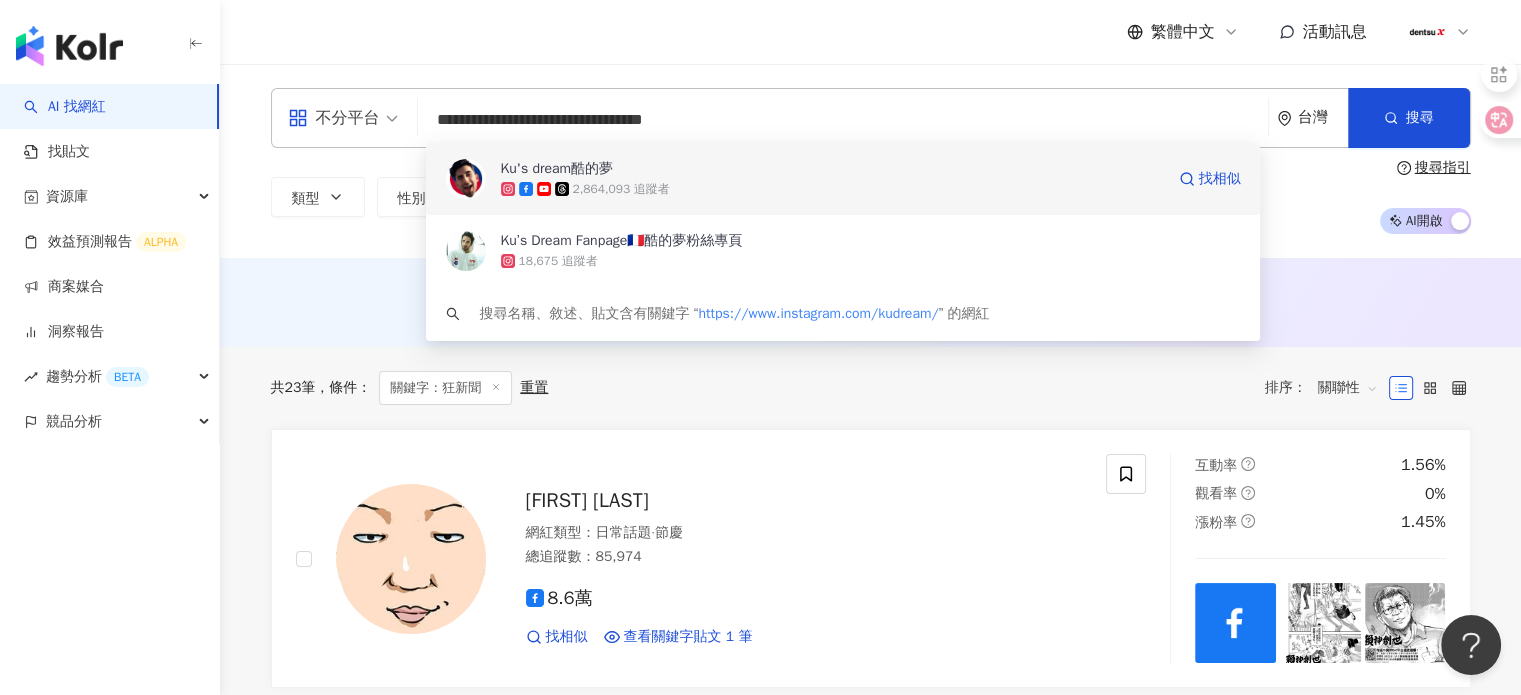 click on "2,864,093   追蹤者" at bounding box center [832, 189] 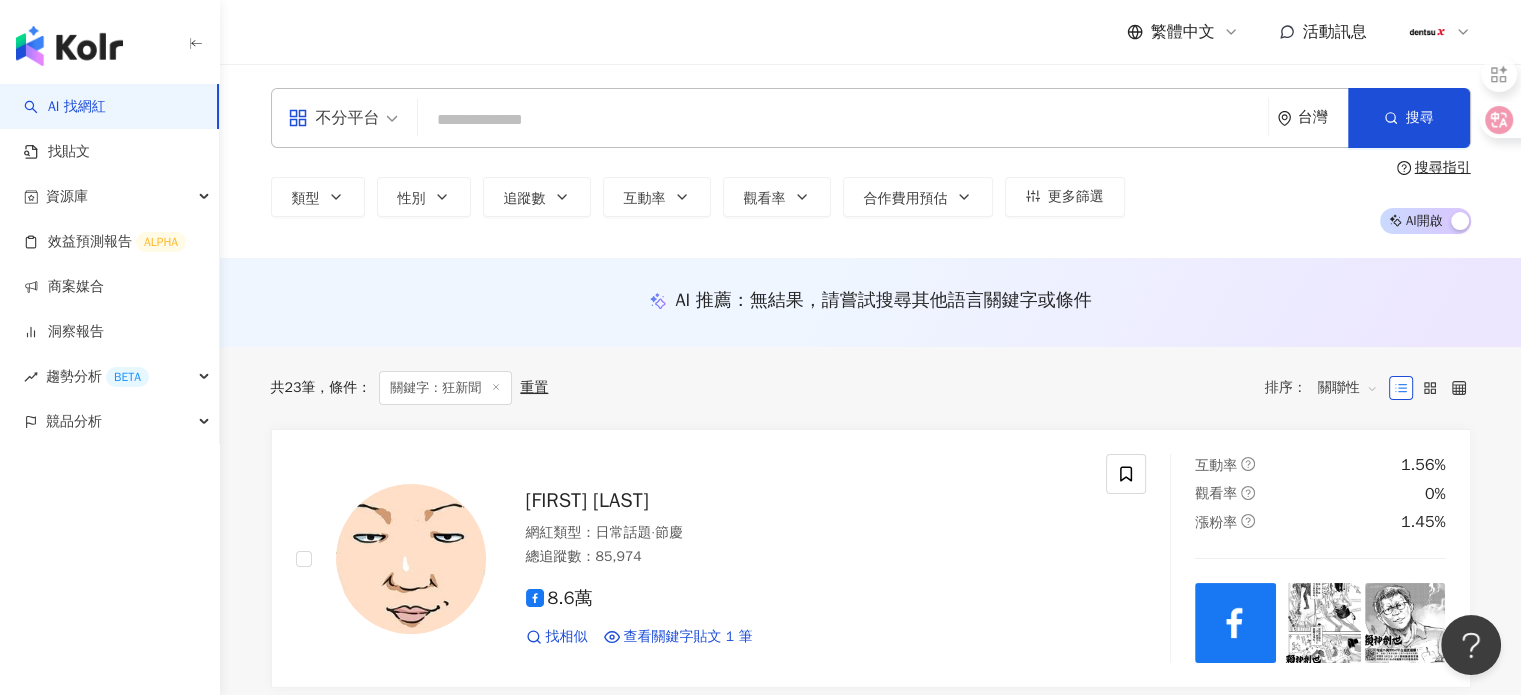 paste on "**********" 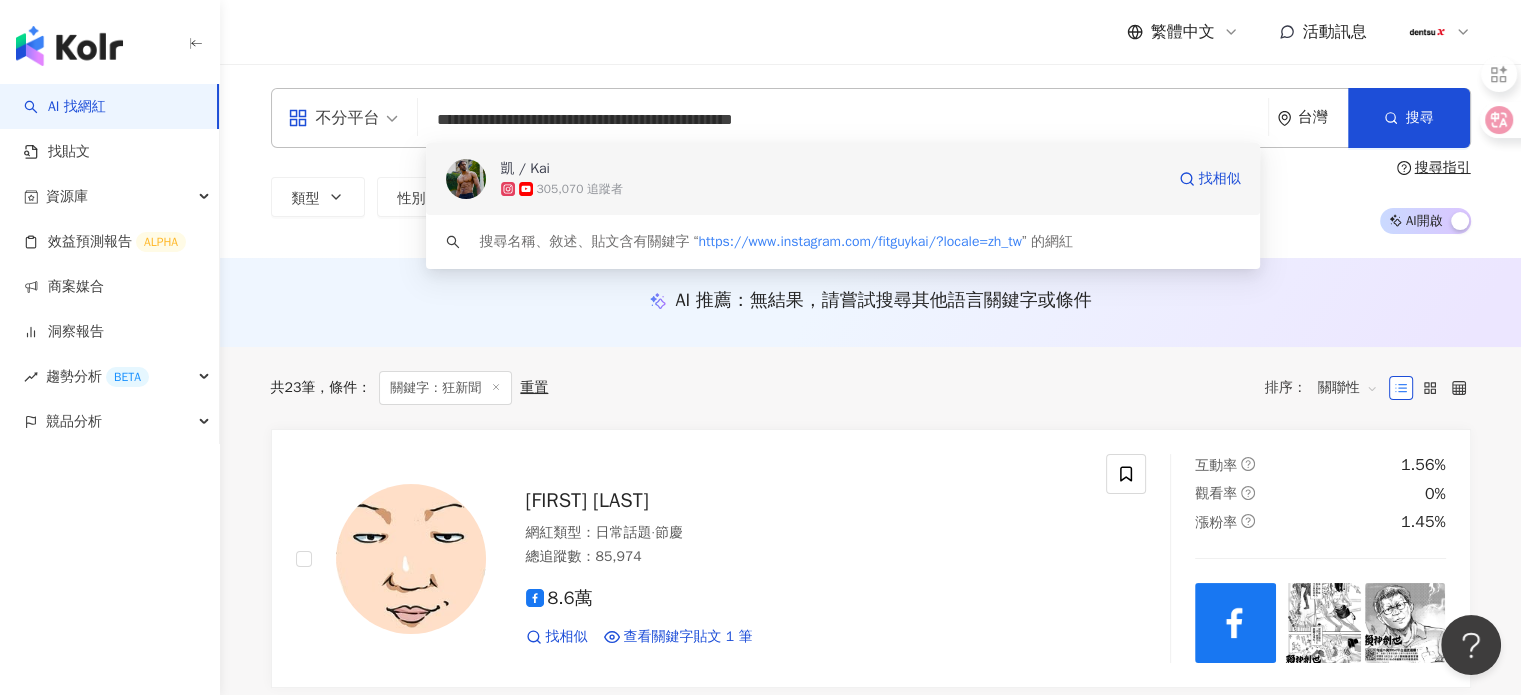 click on "凱 / Kai 305,070   追蹤者 找相似" at bounding box center [843, 179] 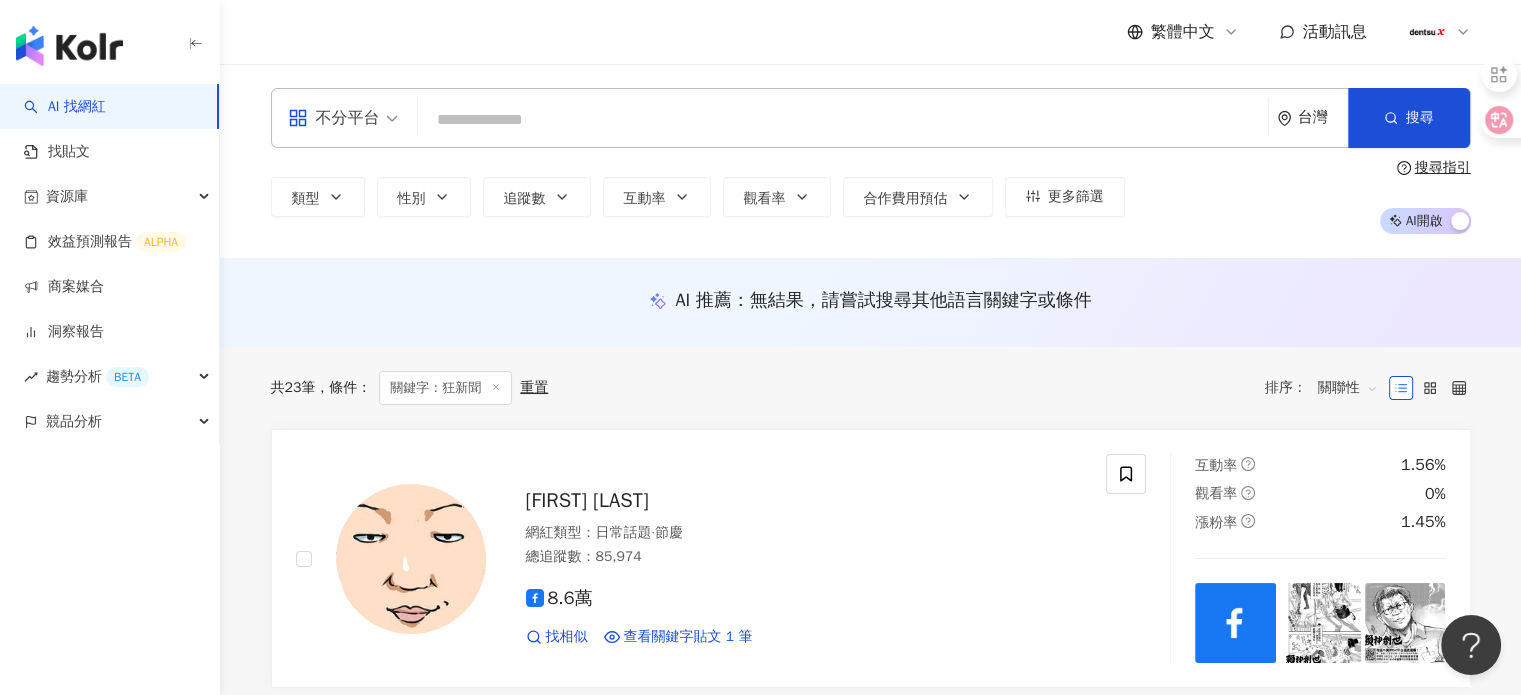 paste on "**********" 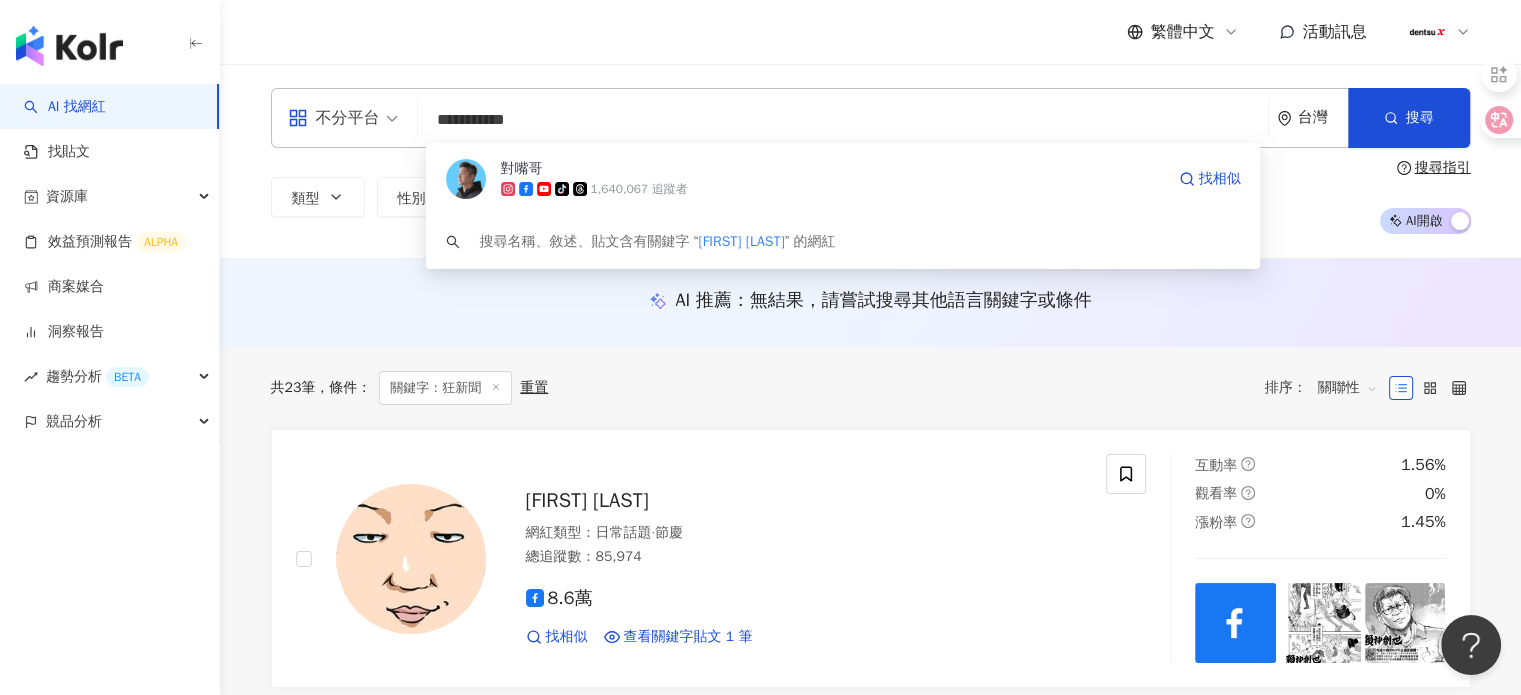 click on "tiktok-icon 1,640,067   追蹤者" at bounding box center [832, 189] 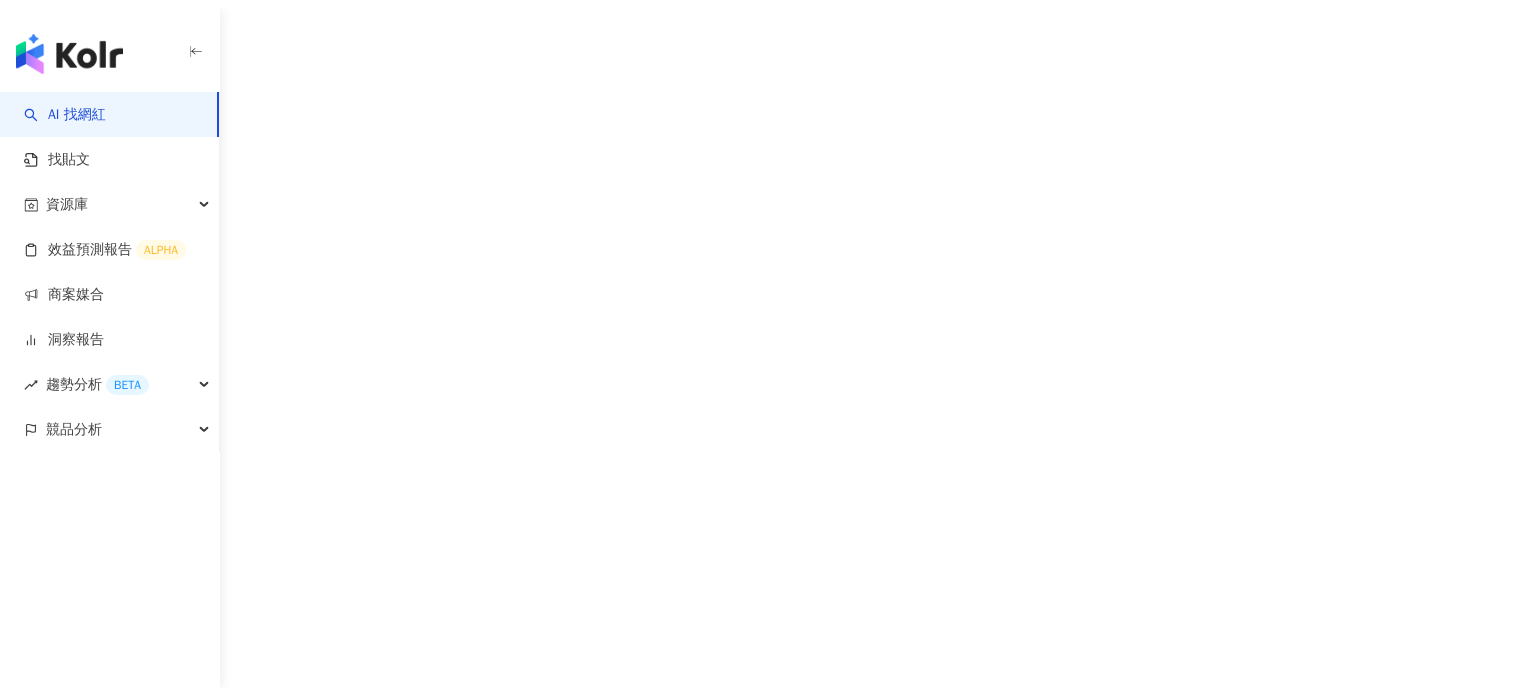 scroll, scrollTop: 0, scrollLeft: 0, axis: both 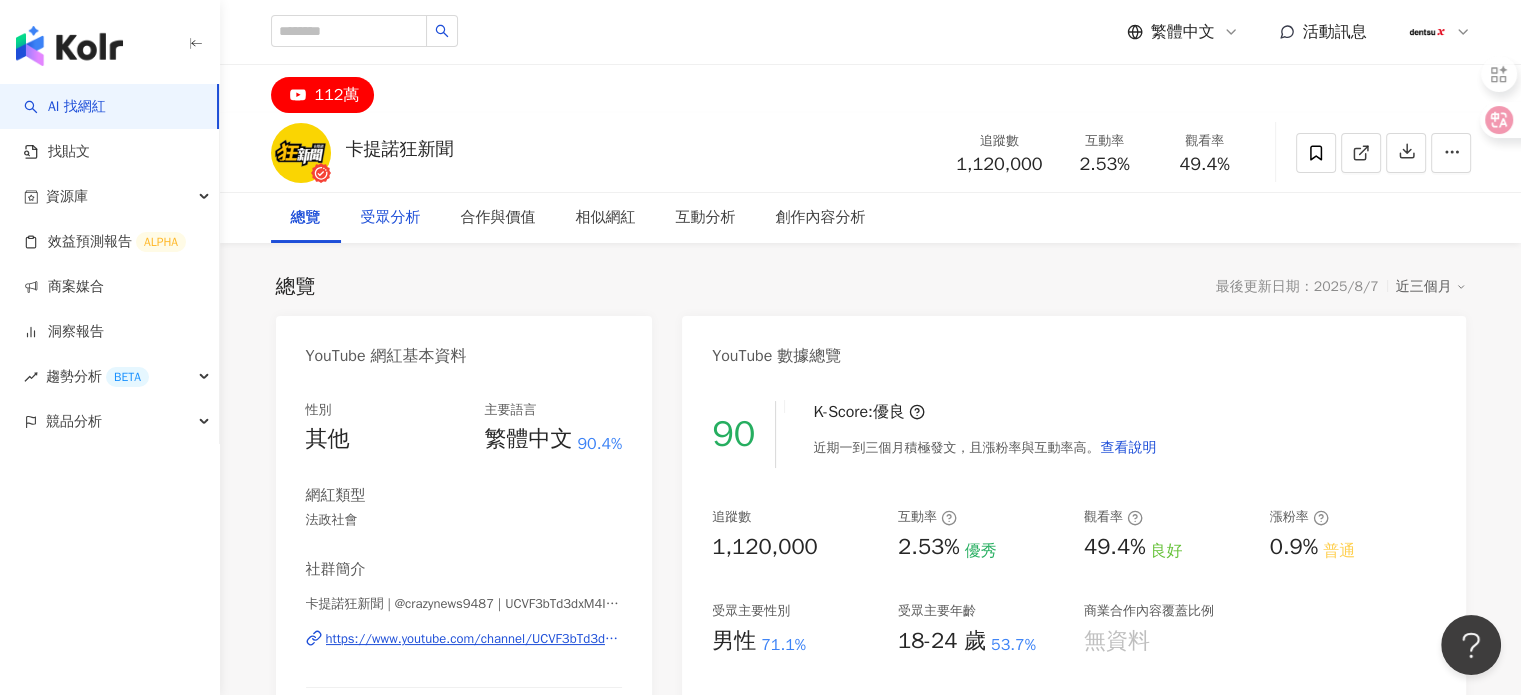 click on "受眾分析" at bounding box center [391, 218] 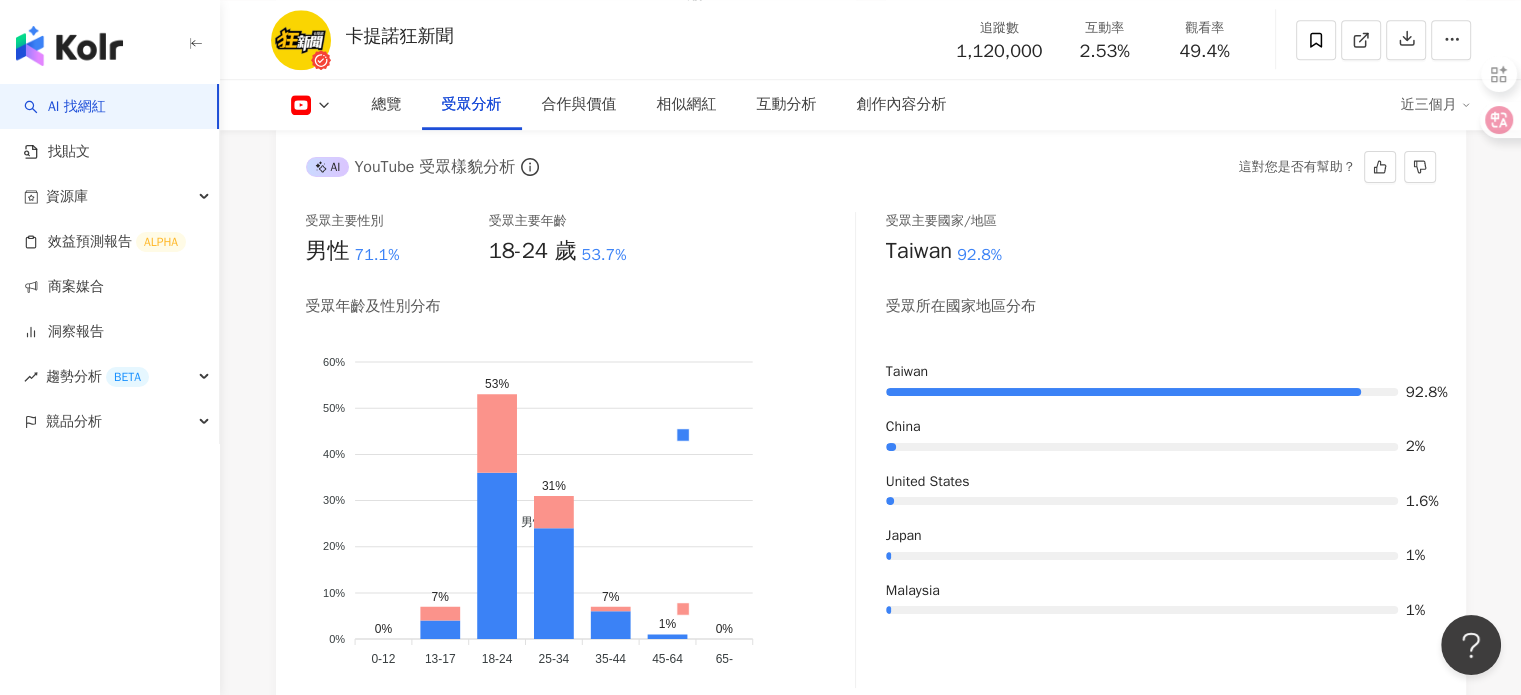 scroll, scrollTop: 1839, scrollLeft: 0, axis: vertical 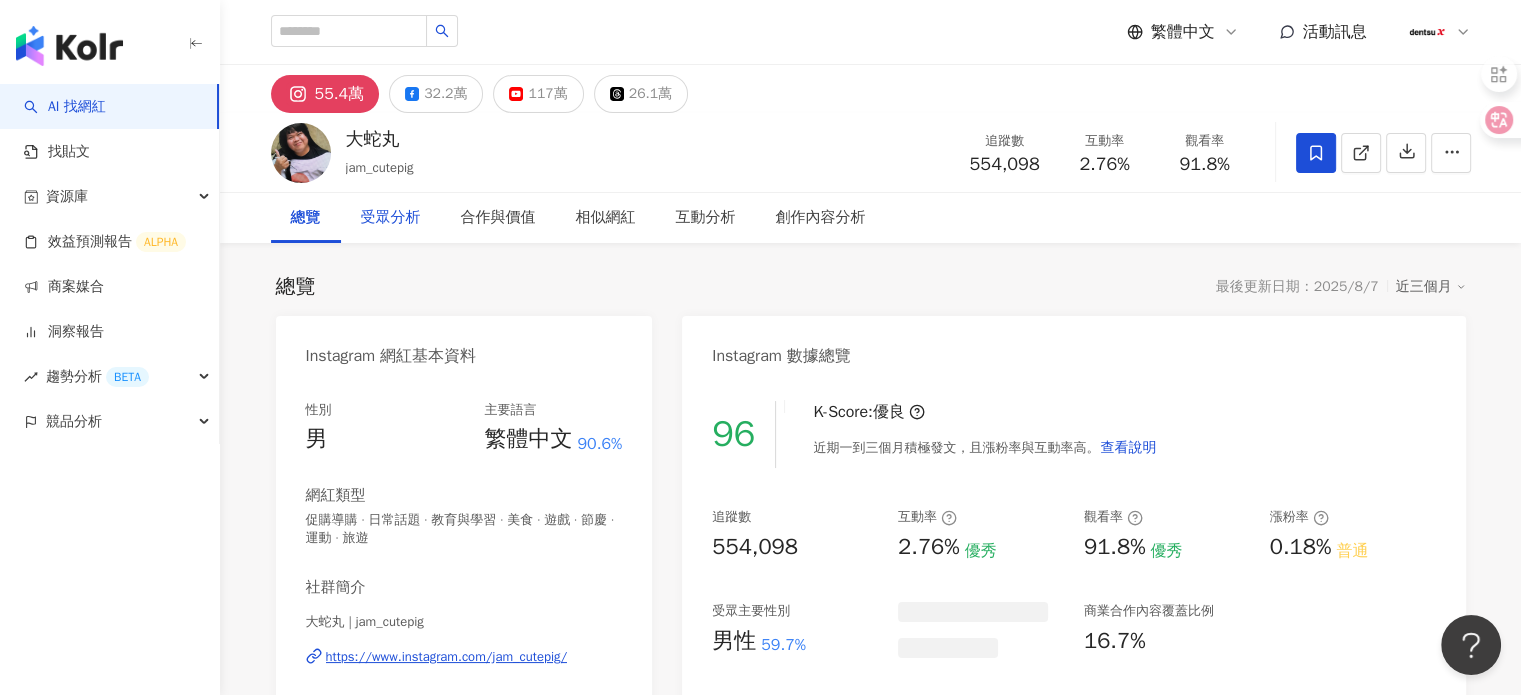click on "受眾分析" at bounding box center (391, 218) 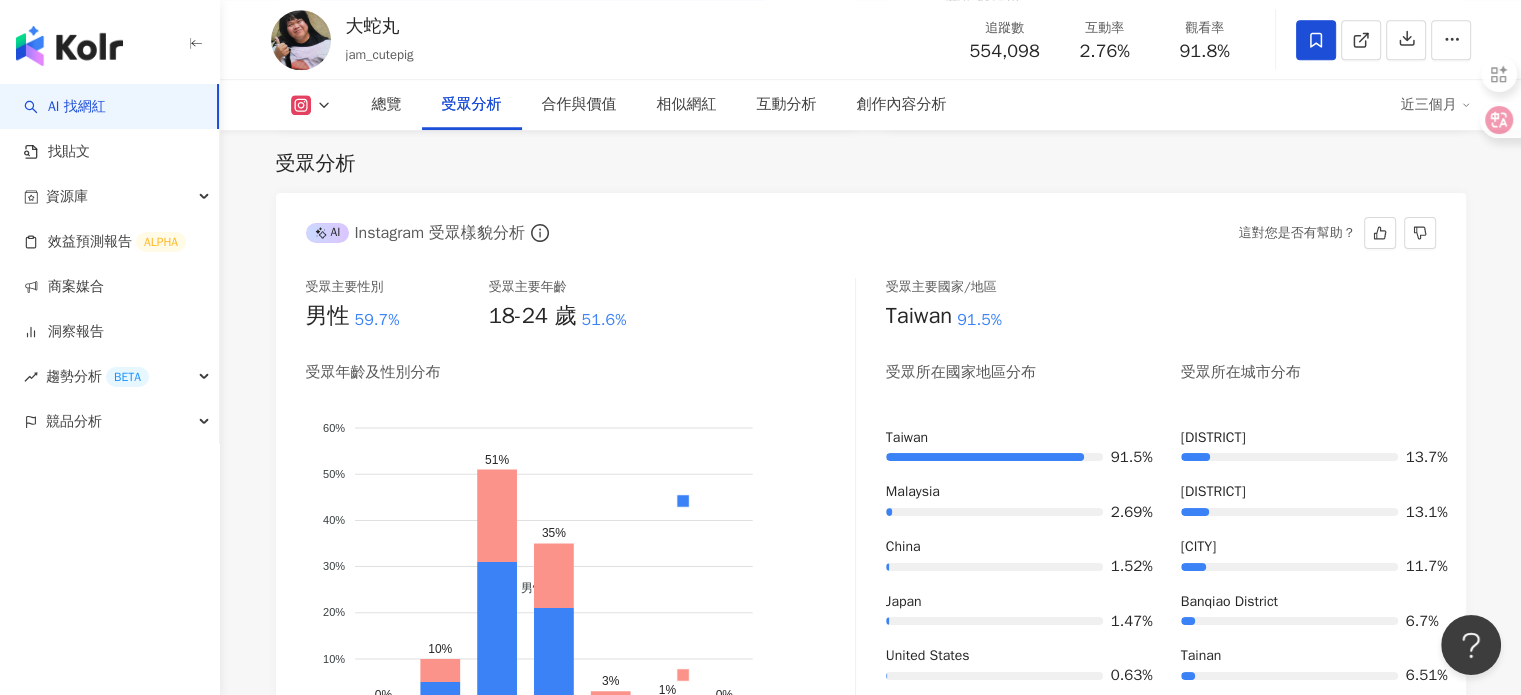 scroll, scrollTop: 1826, scrollLeft: 0, axis: vertical 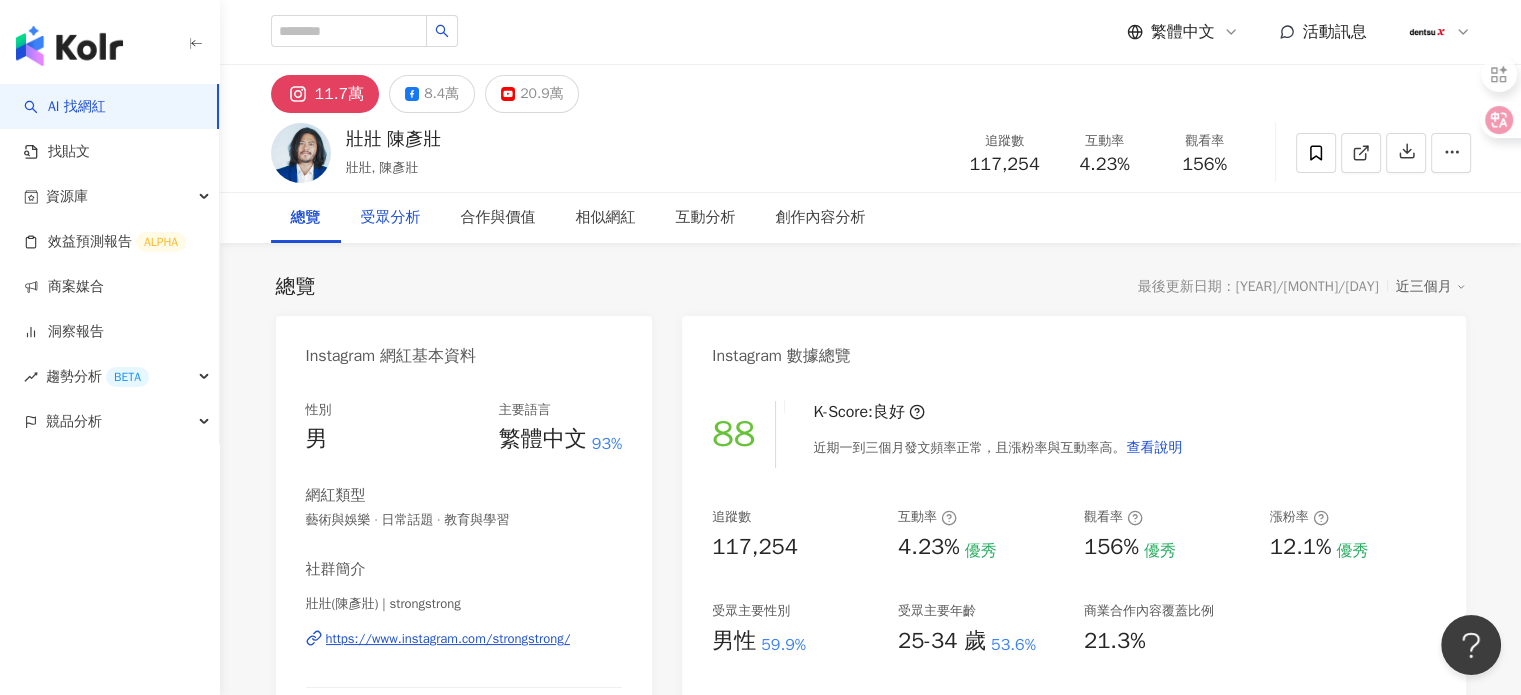 click on "受眾分析" at bounding box center [391, 218] 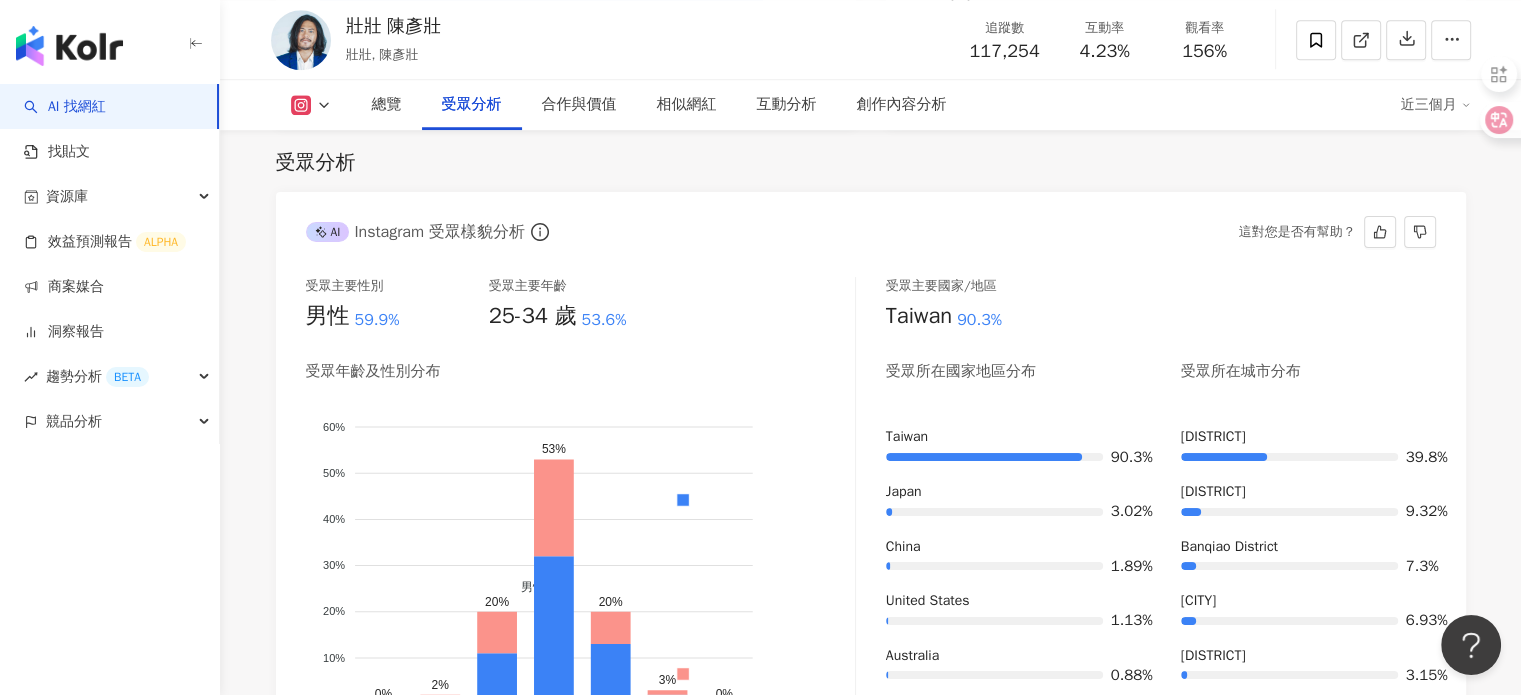 scroll, scrollTop: 1790, scrollLeft: 0, axis: vertical 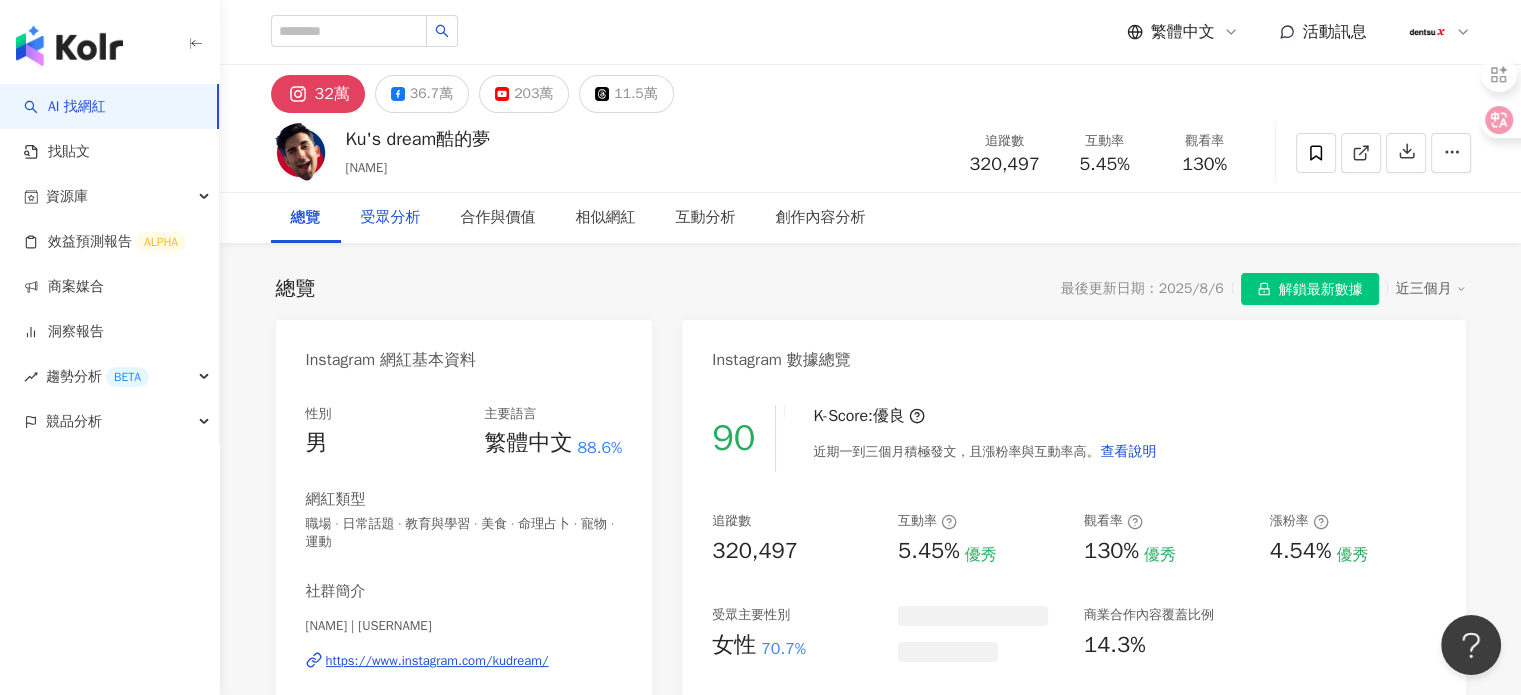 click on "受眾分析" at bounding box center [391, 218] 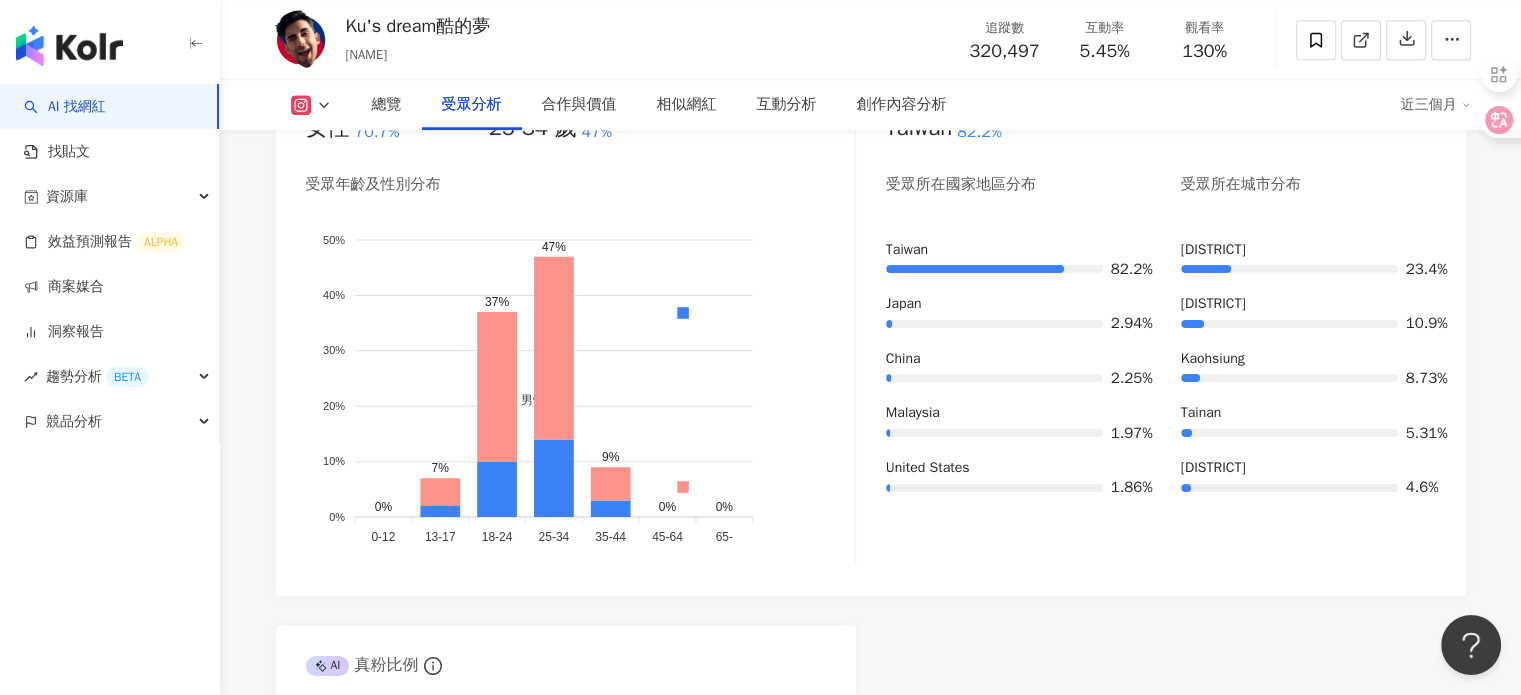 scroll, scrollTop: 1912, scrollLeft: 0, axis: vertical 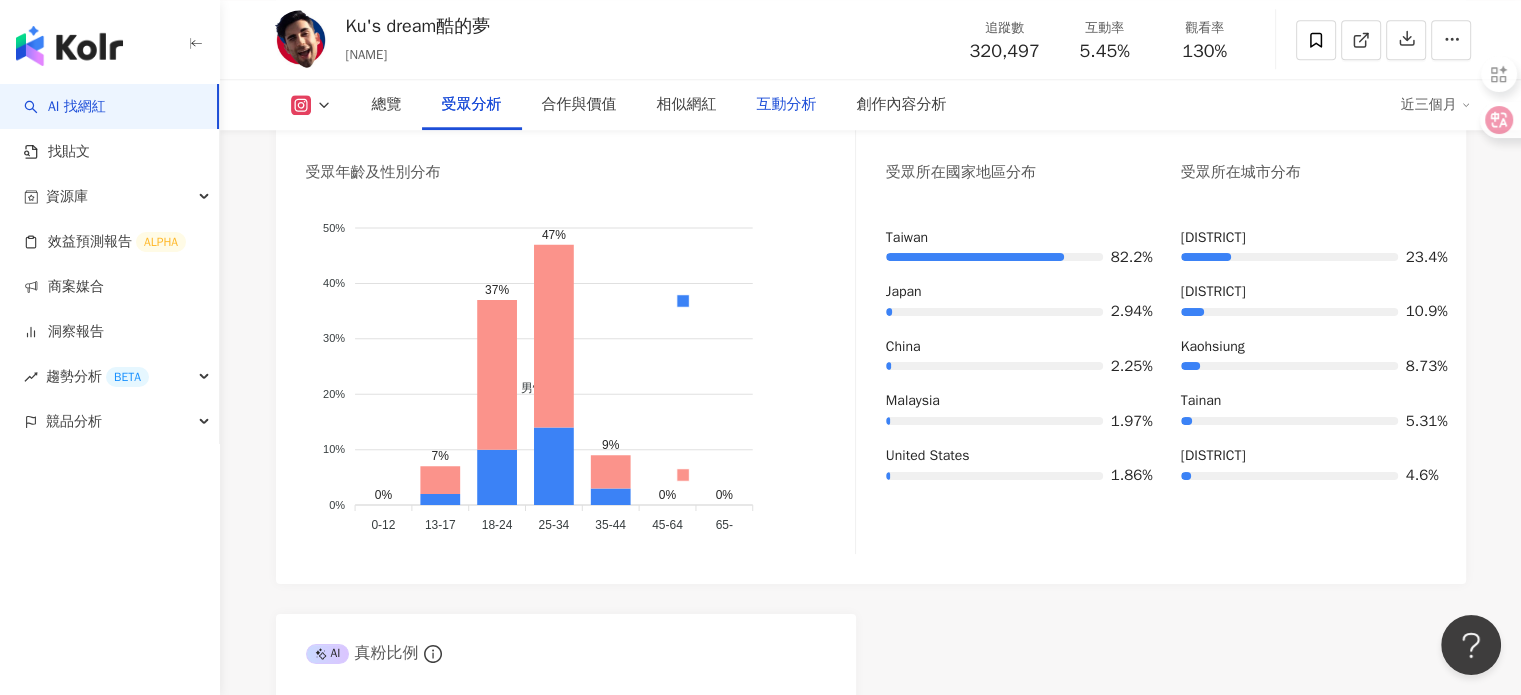 click on "互動分析" at bounding box center (787, 105) 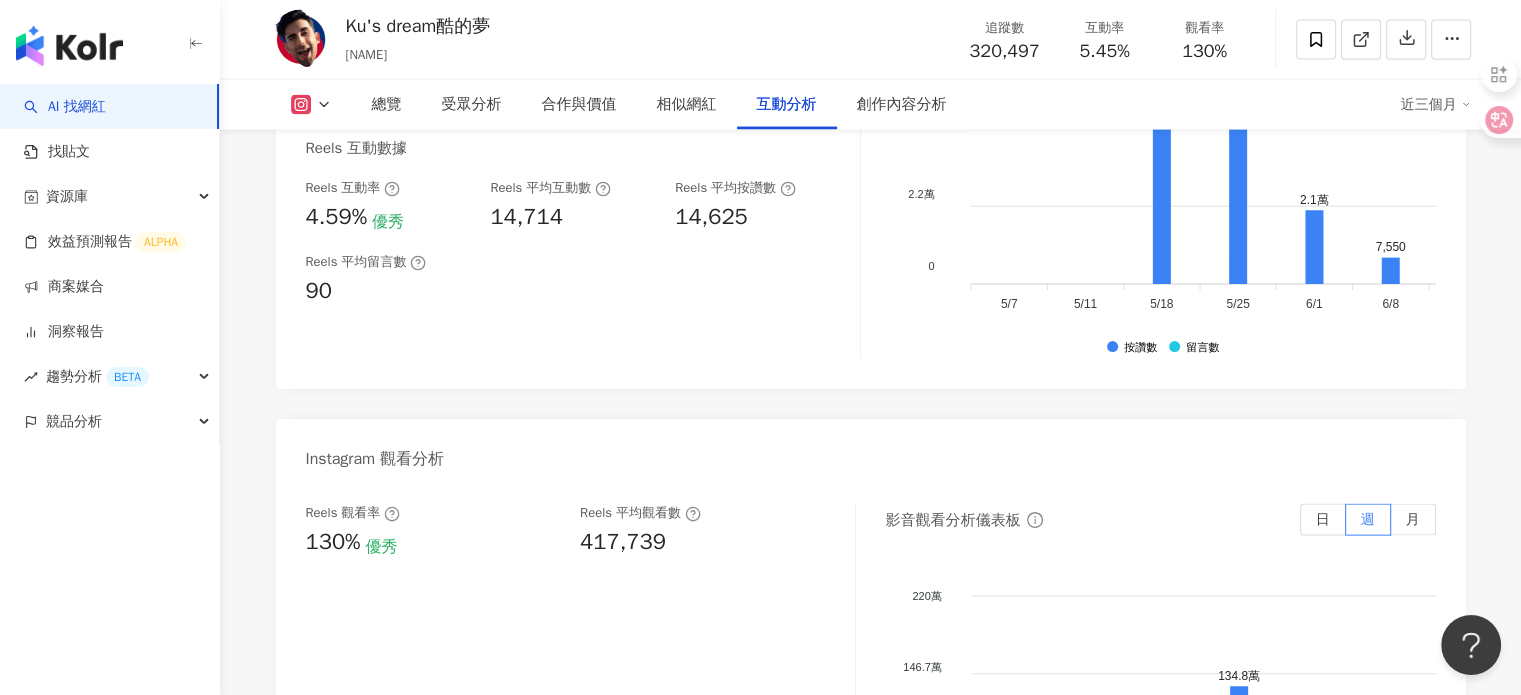 scroll, scrollTop: 4184, scrollLeft: 0, axis: vertical 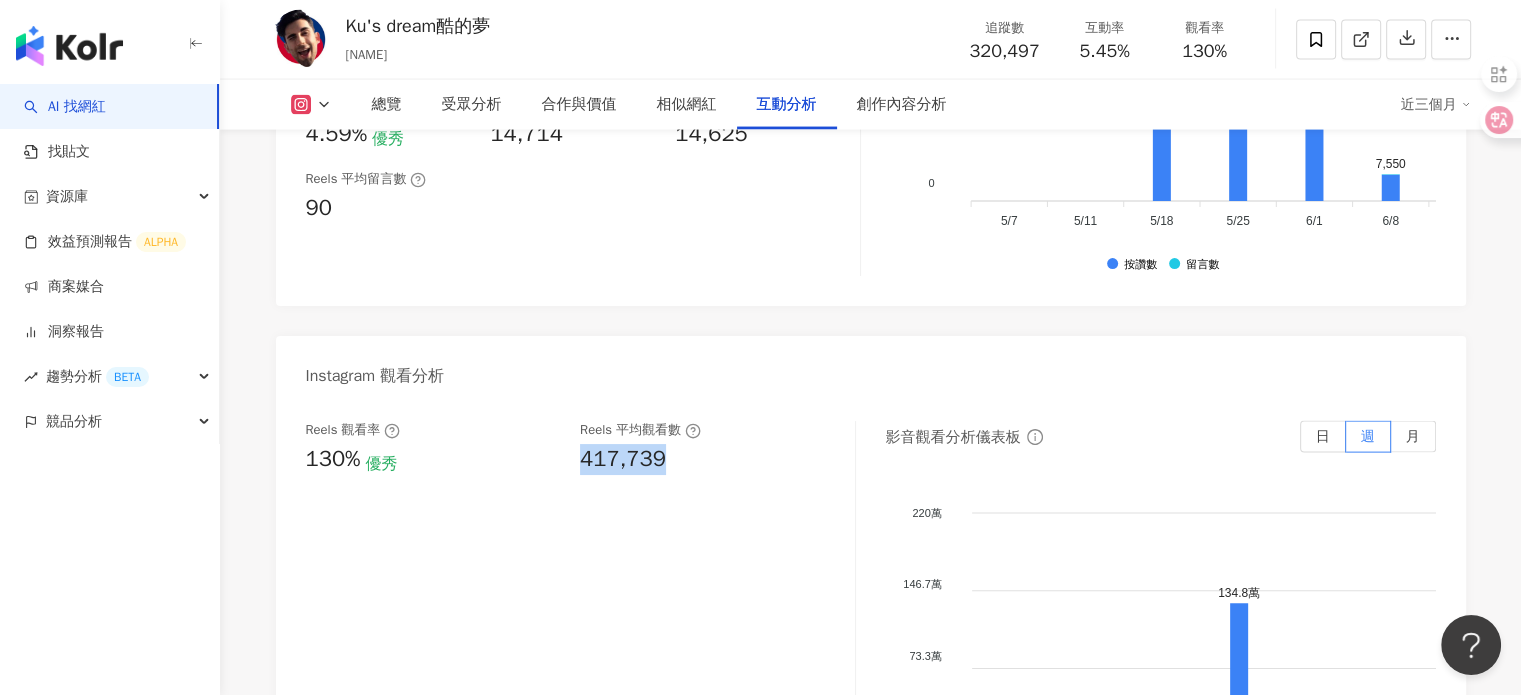 drag, startPoint x: 664, startPoint y: 467, endPoint x: 580, endPoint y: 476, distance: 84.48077 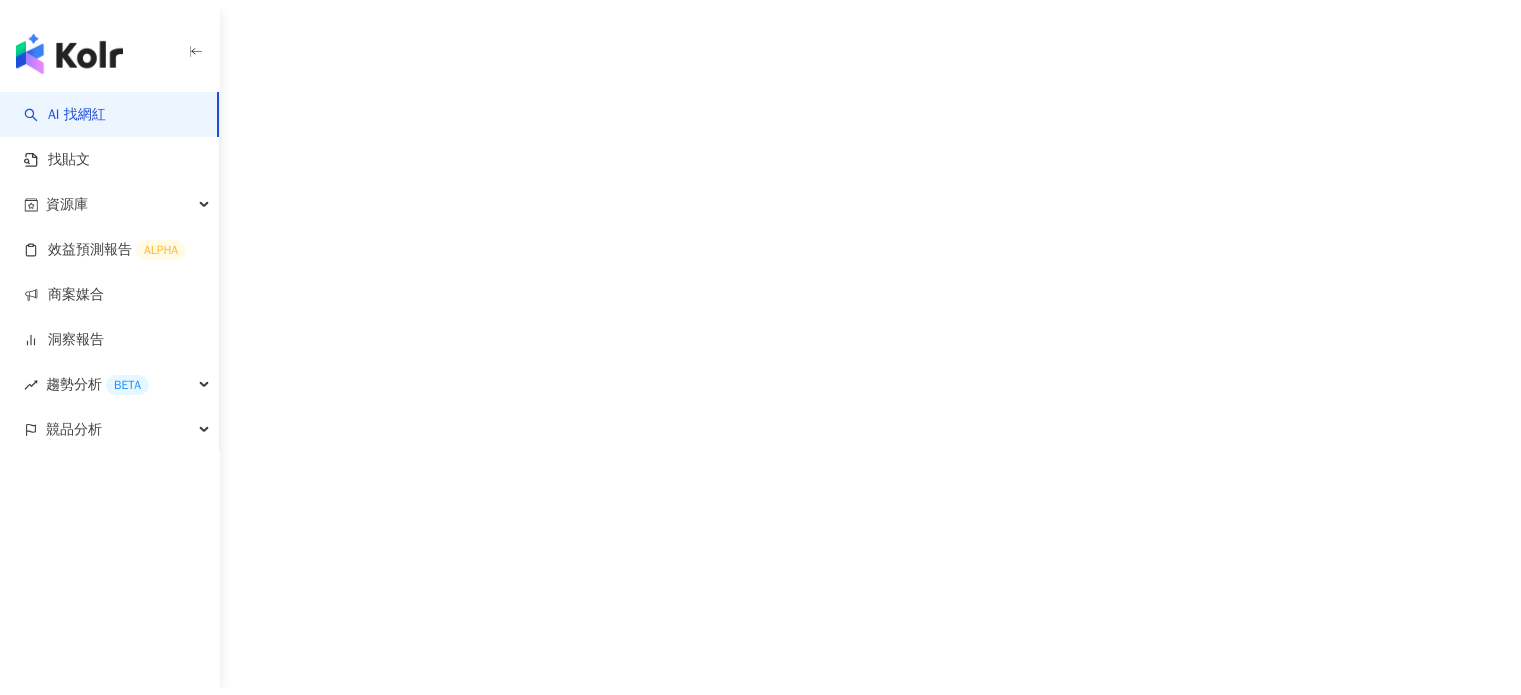 scroll, scrollTop: 0, scrollLeft: 0, axis: both 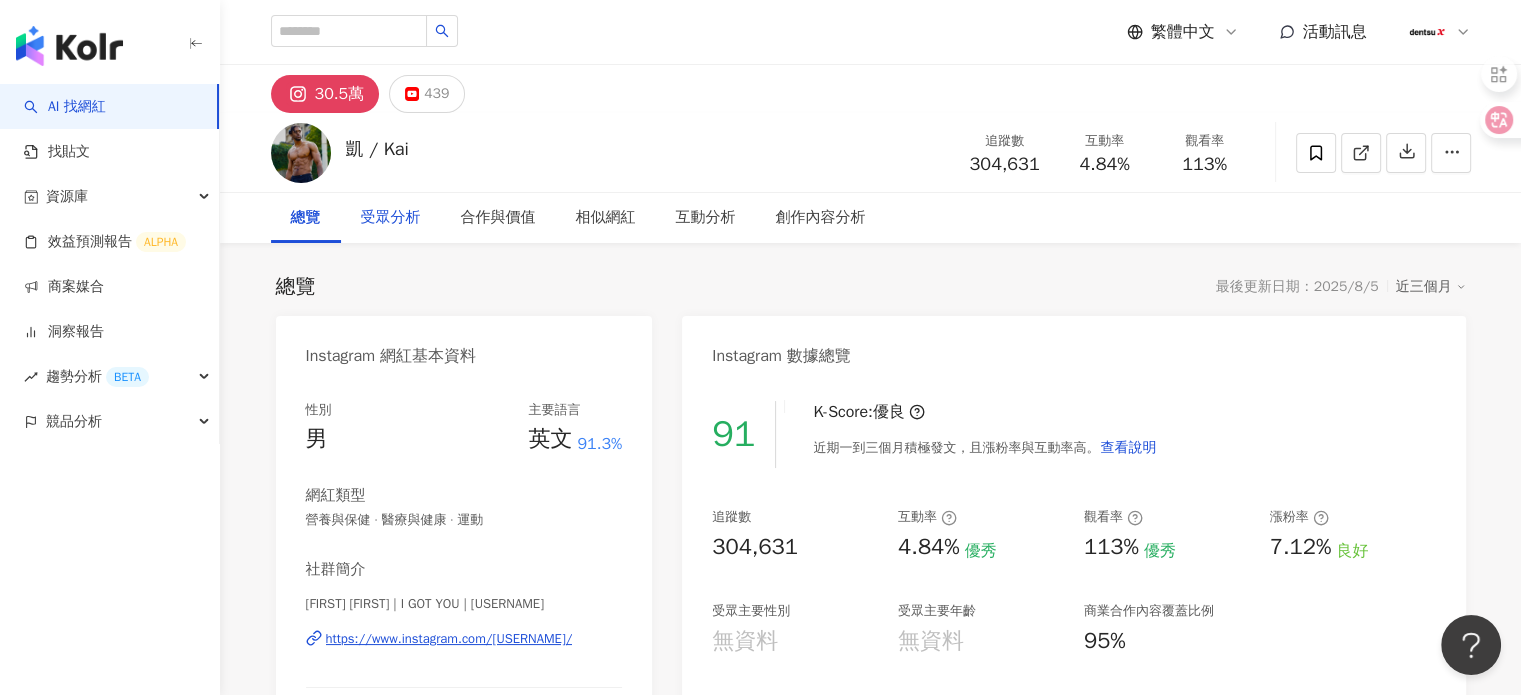 click on "受眾分析" at bounding box center [391, 218] 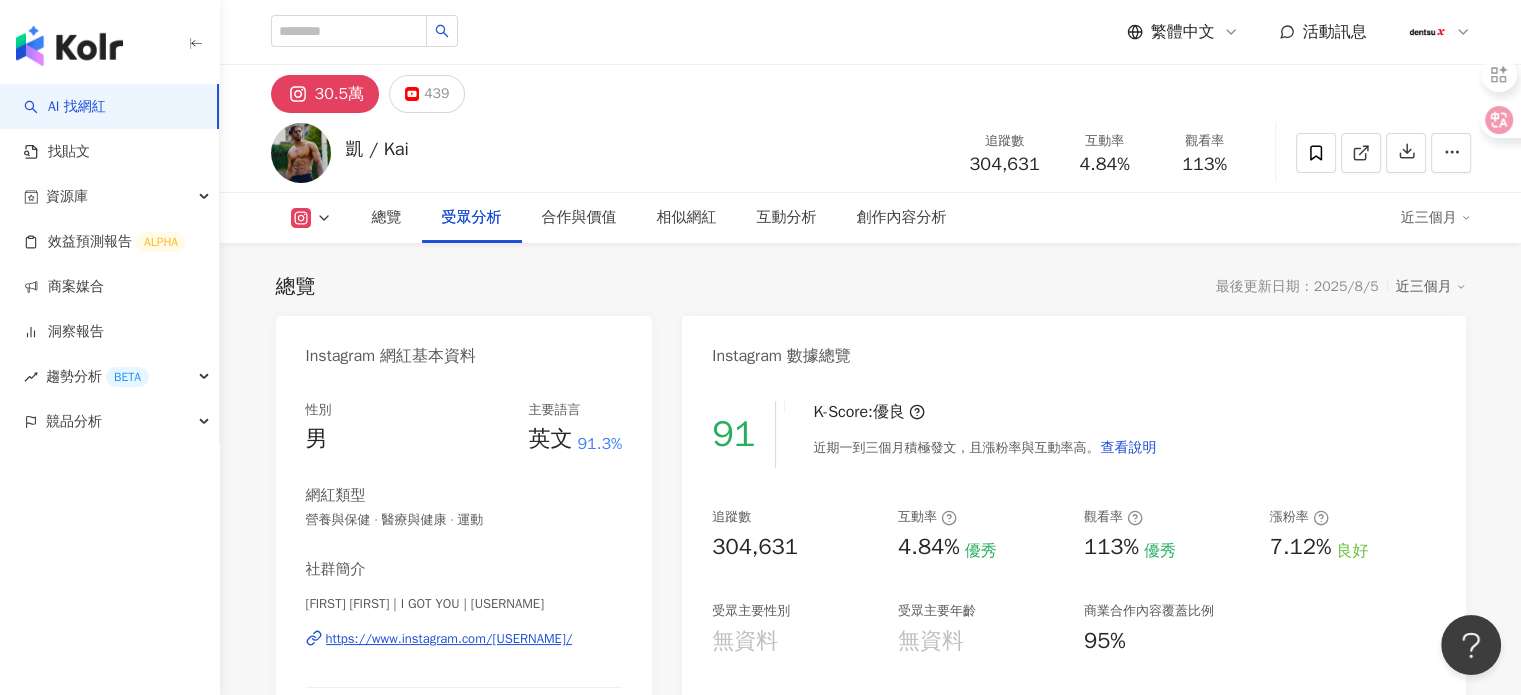 scroll, scrollTop: 1708, scrollLeft: 0, axis: vertical 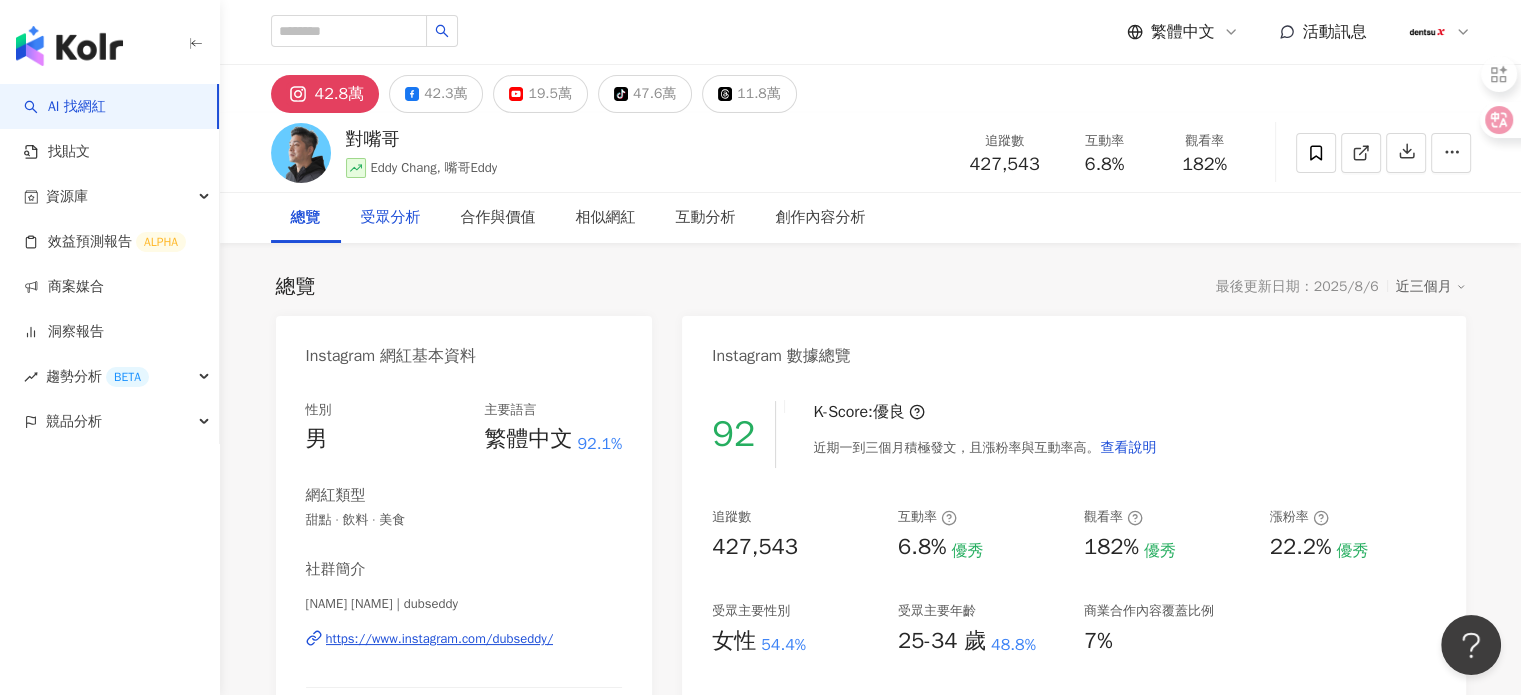 click on "受眾分析" at bounding box center (391, 218) 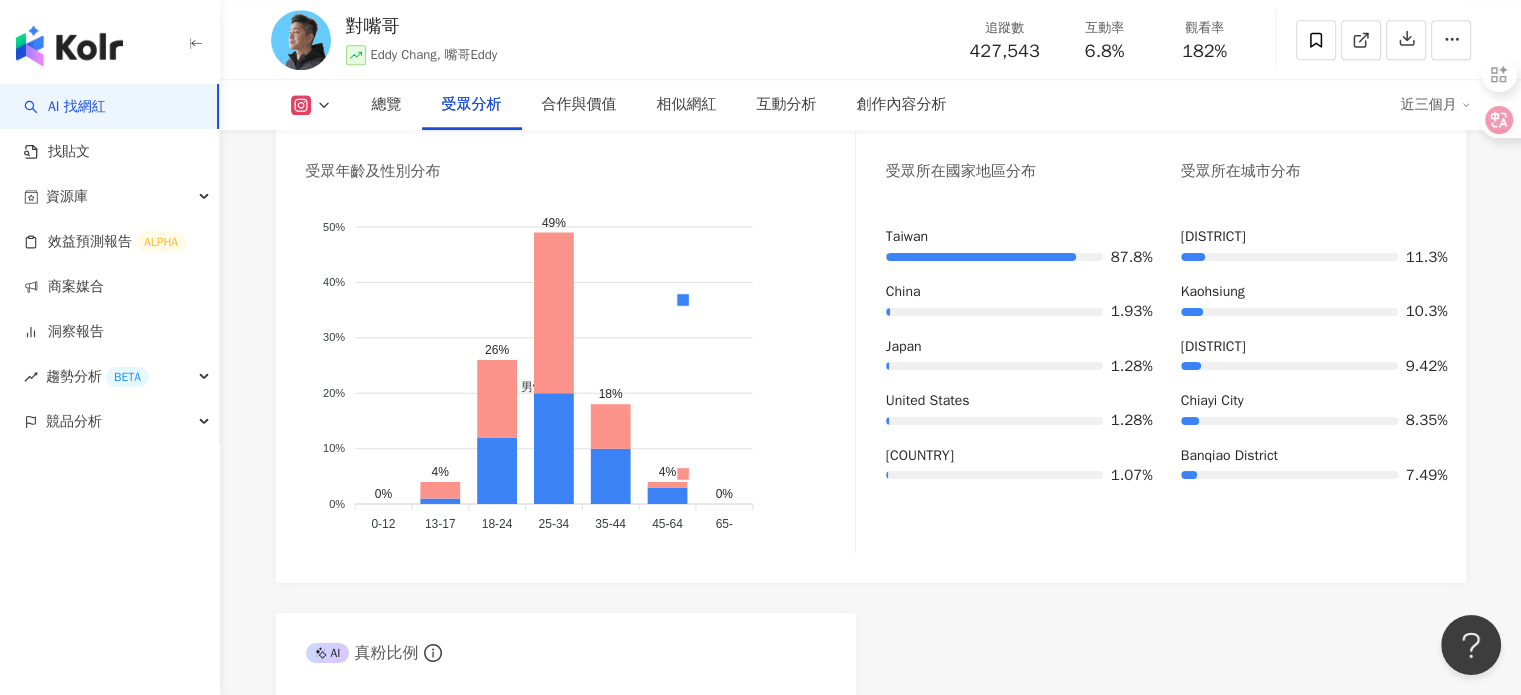 scroll, scrollTop: 1690, scrollLeft: 0, axis: vertical 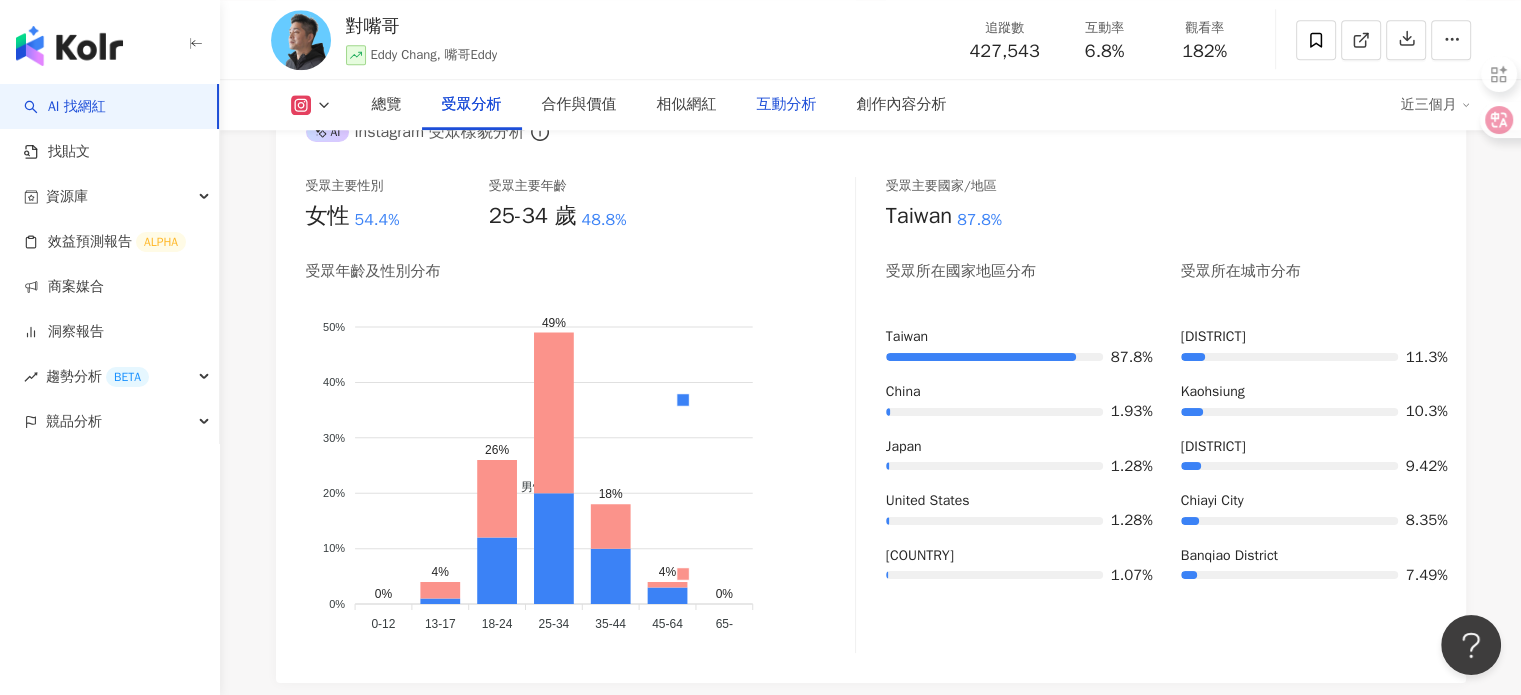 click on "互動分析" at bounding box center [787, 105] 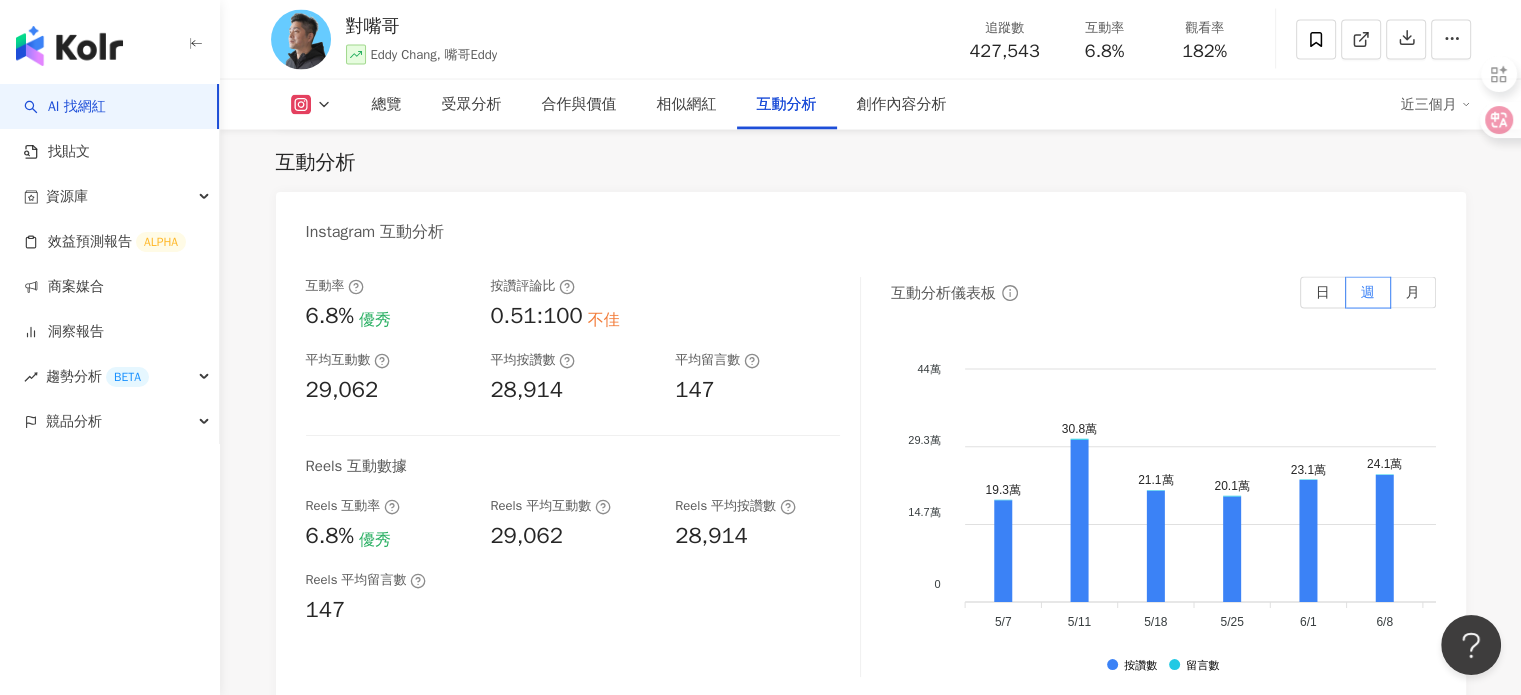 scroll, scrollTop: 4308, scrollLeft: 0, axis: vertical 